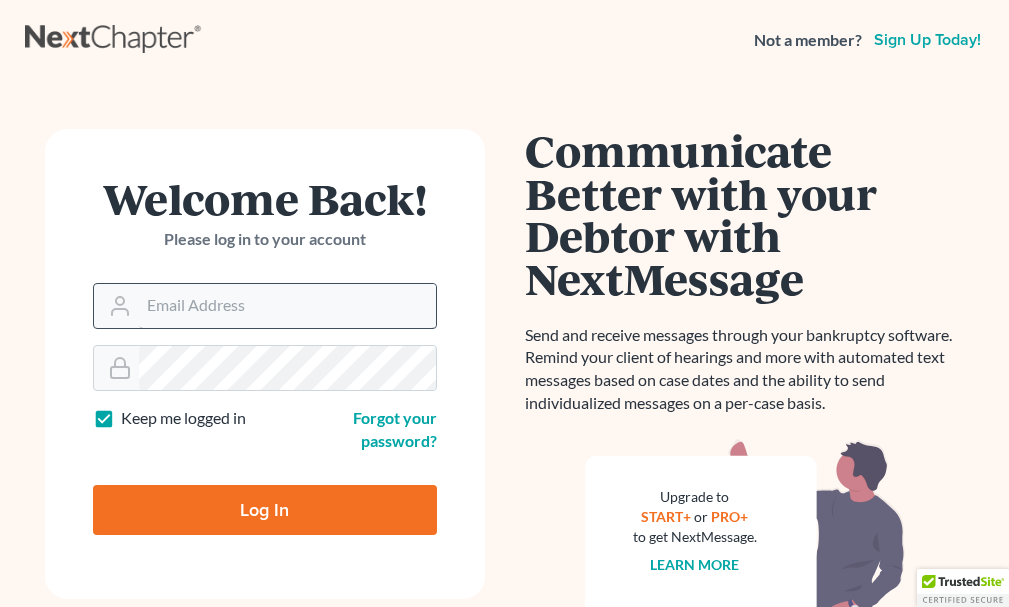 scroll, scrollTop: 0, scrollLeft: 0, axis: both 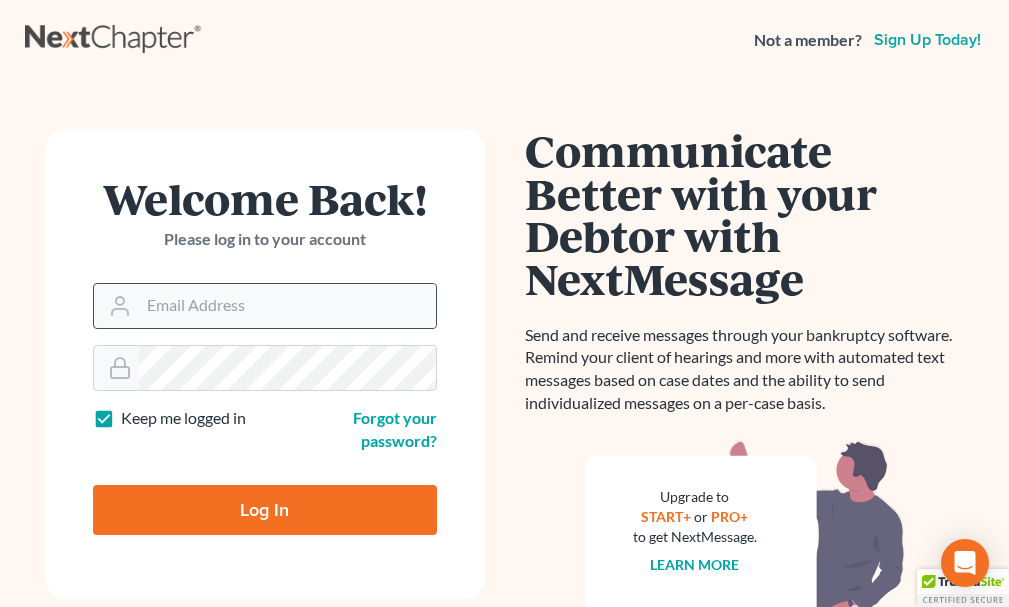 type on "[EMAIL]" 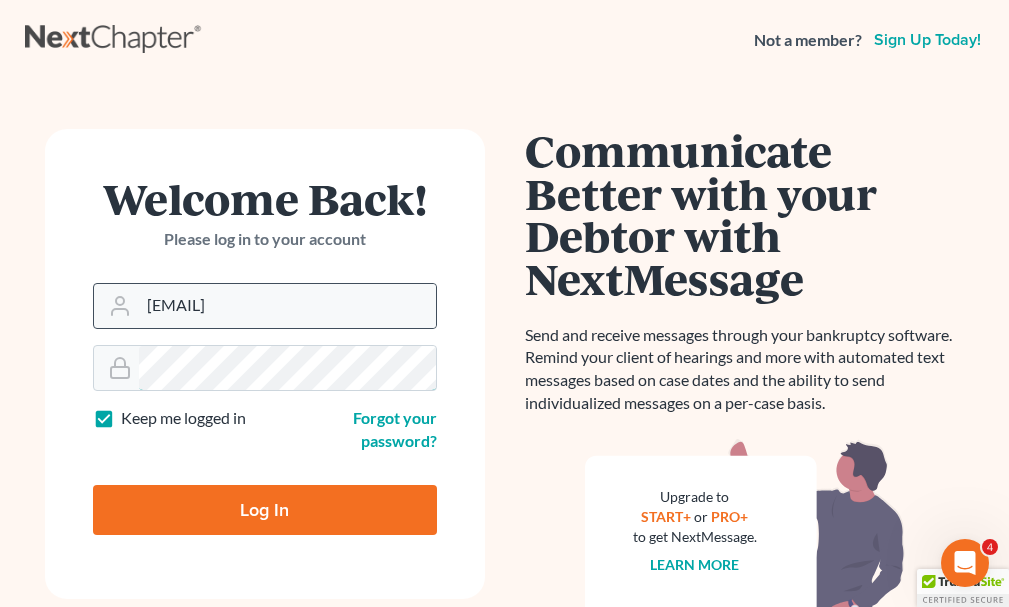 scroll, scrollTop: 0, scrollLeft: 0, axis: both 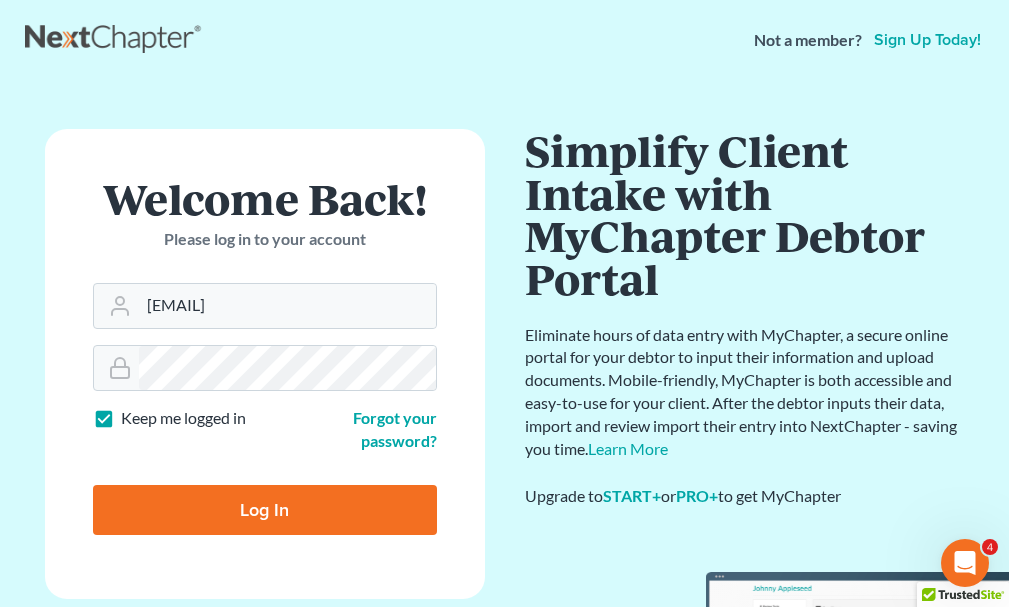 click on "Keep me logged in" at bounding box center [183, 418] 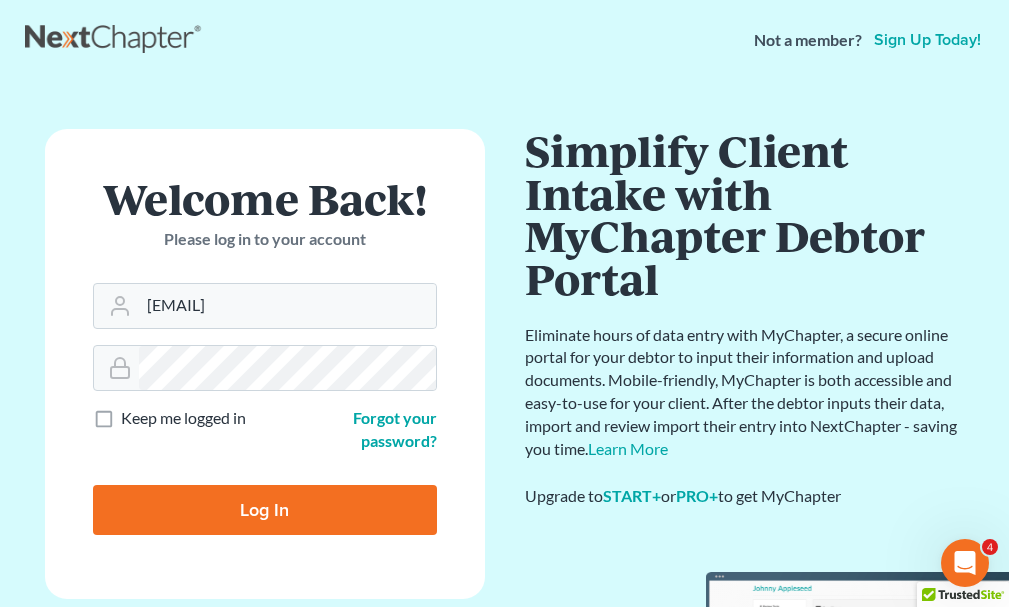 click on "Log In" at bounding box center [265, 510] 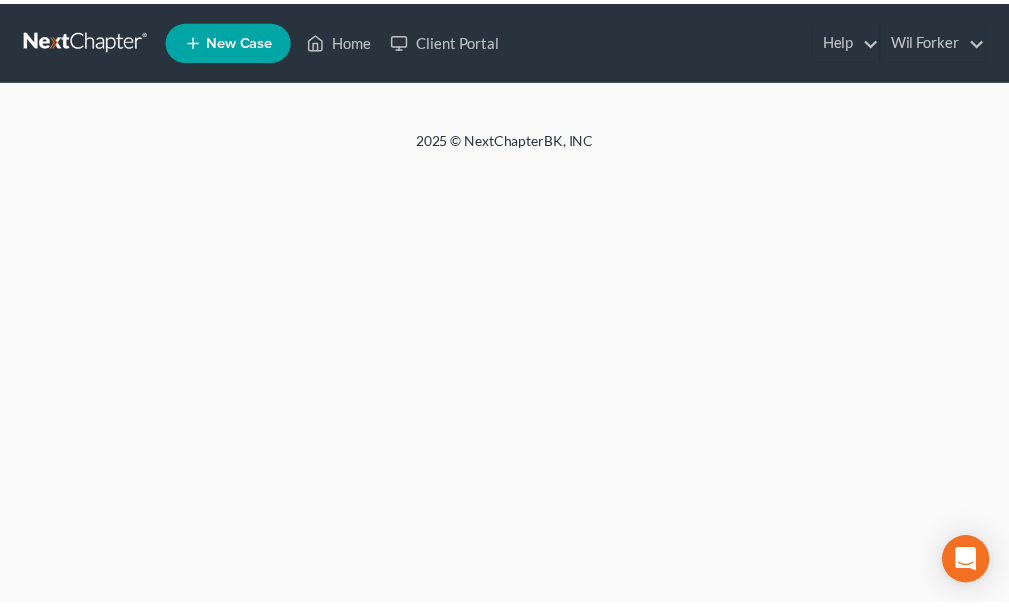 scroll, scrollTop: 0, scrollLeft: 0, axis: both 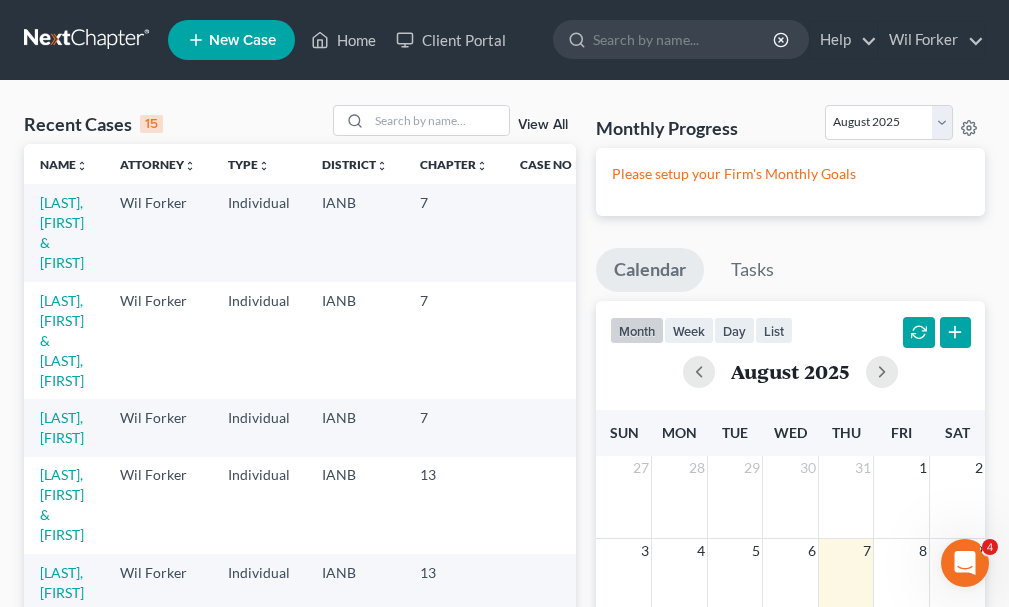 click on "New Case" at bounding box center (242, 40) 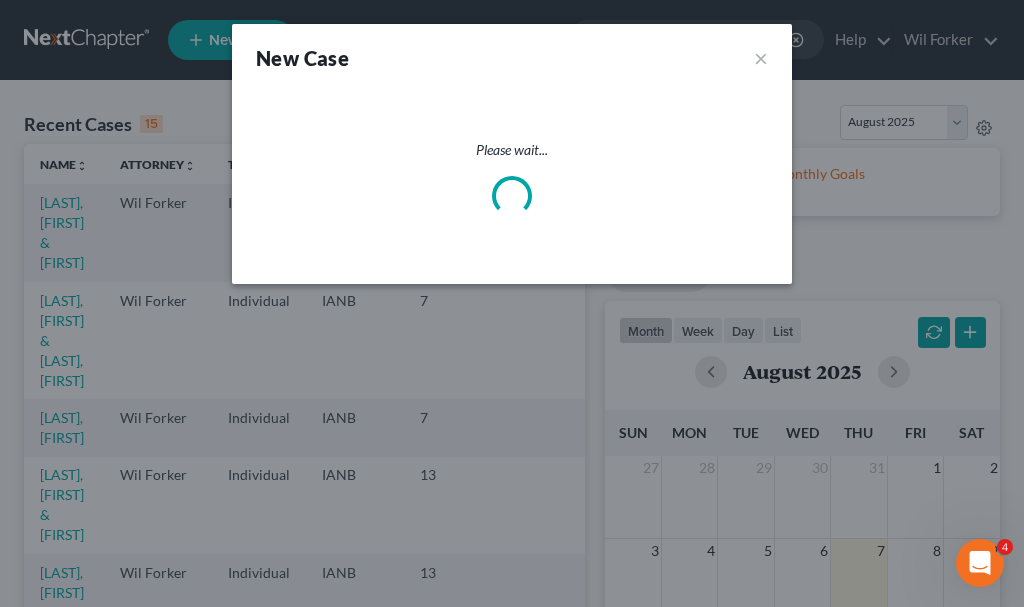 select on "29" 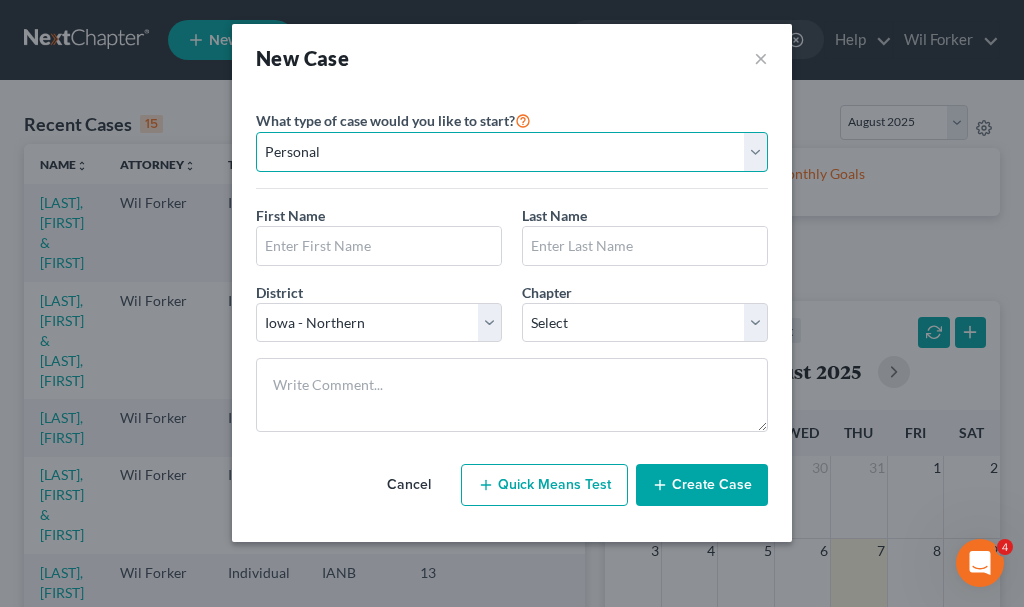 click on "Personal Business" at bounding box center (512, 152) 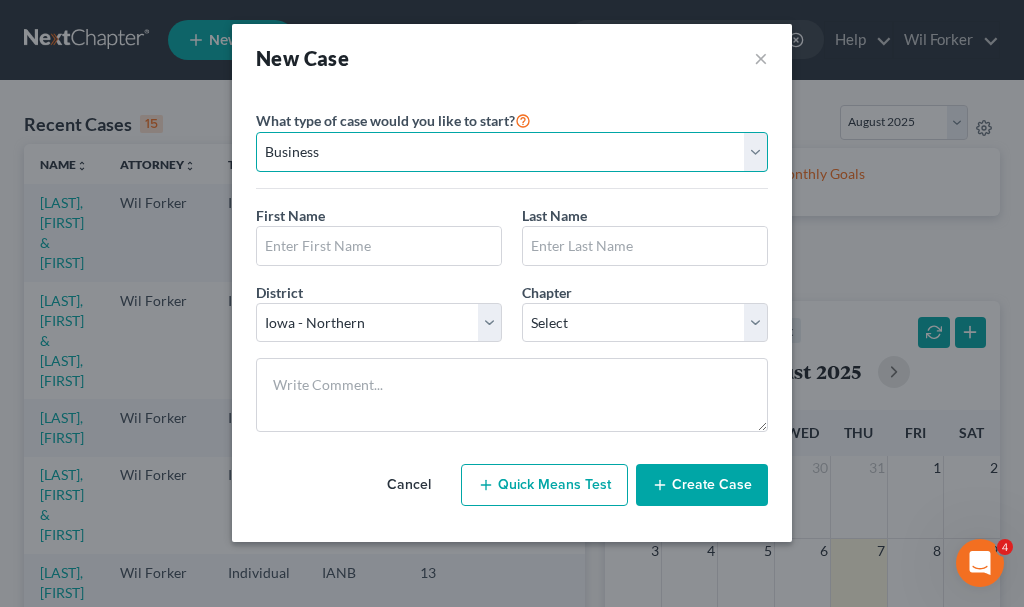 click on "Personal Business" at bounding box center (512, 152) 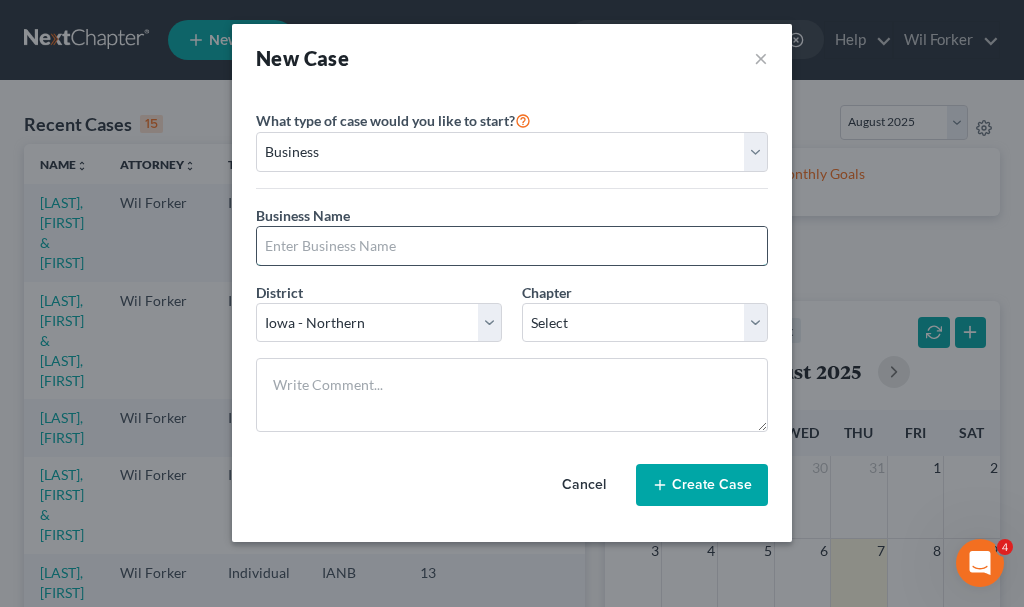click at bounding box center [512, 246] 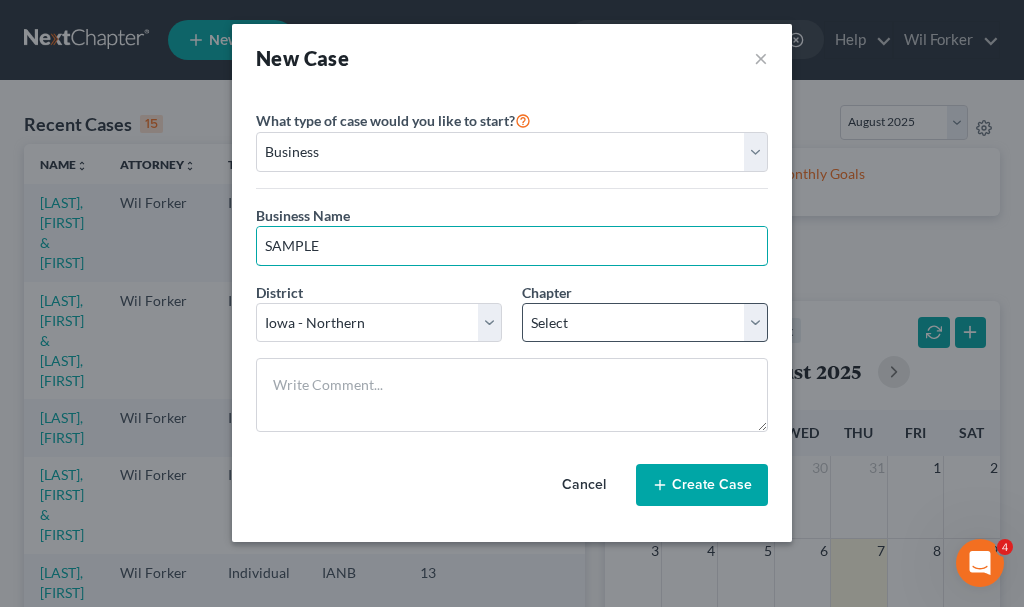 type on "SAMPLE" 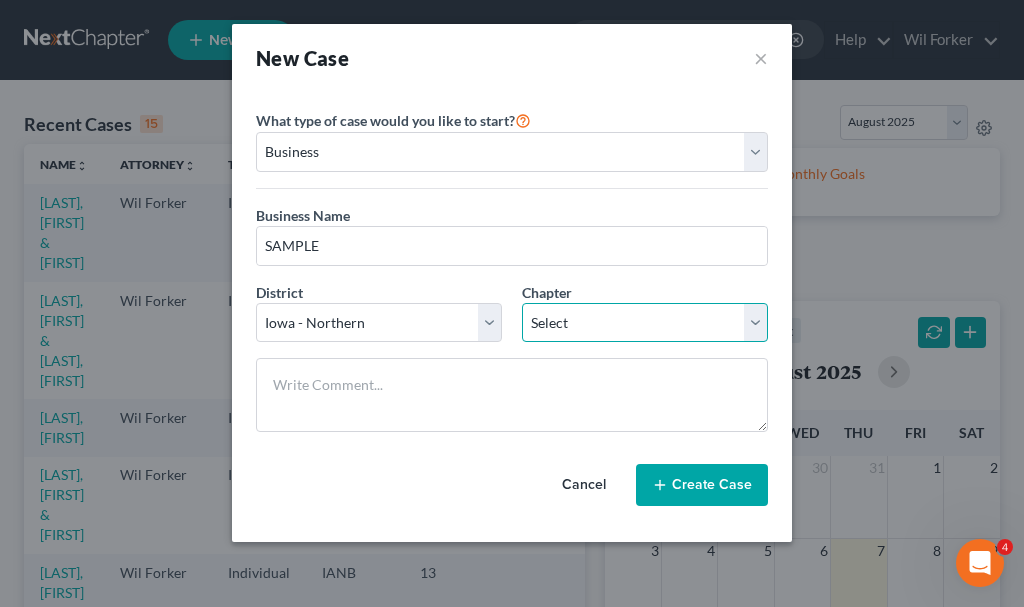 click on "Select 7 11 12" at bounding box center (645, 323) 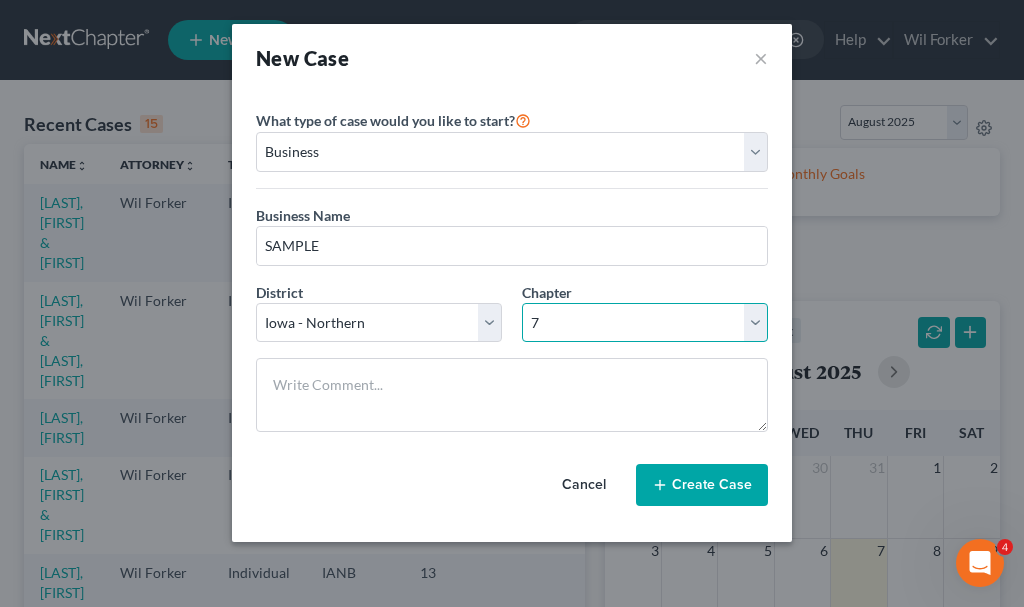 click on "Select 7 11 12" at bounding box center (645, 323) 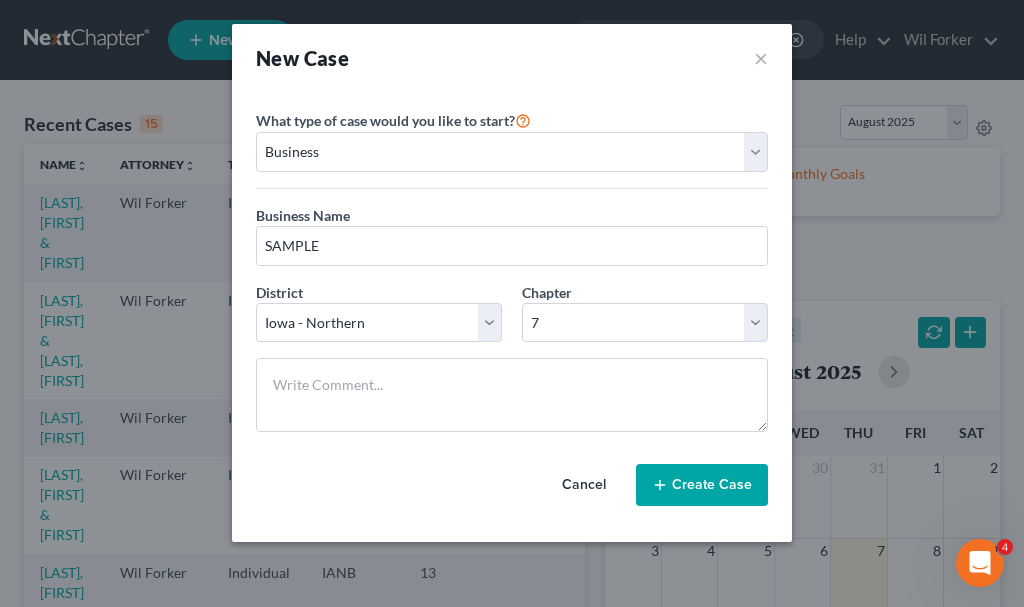 click on "Create Case" at bounding box center (702, 485) 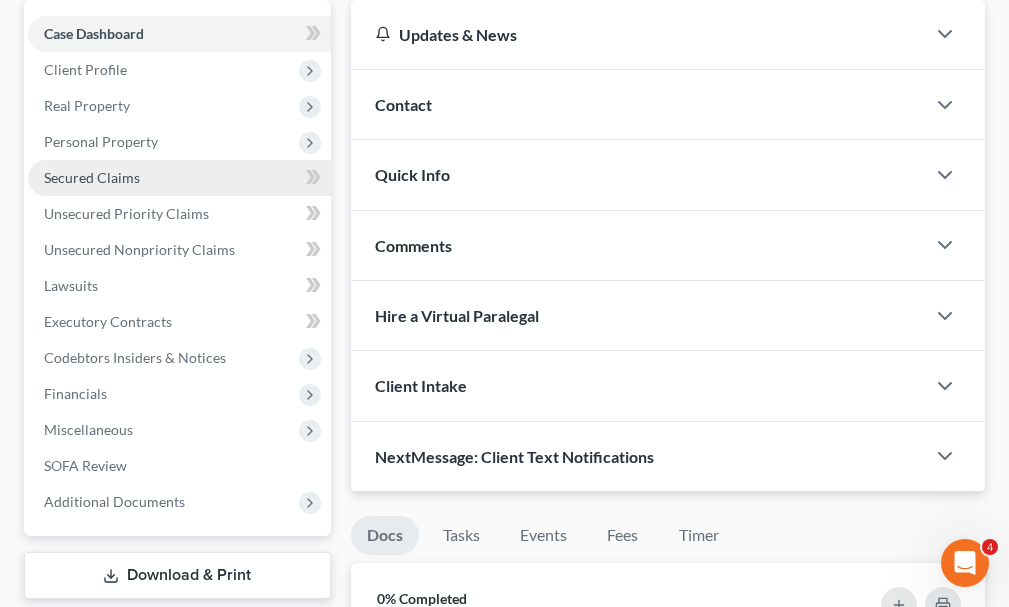 scroll, scrollTop: 400, scrollLeft: 0, axis: vertical 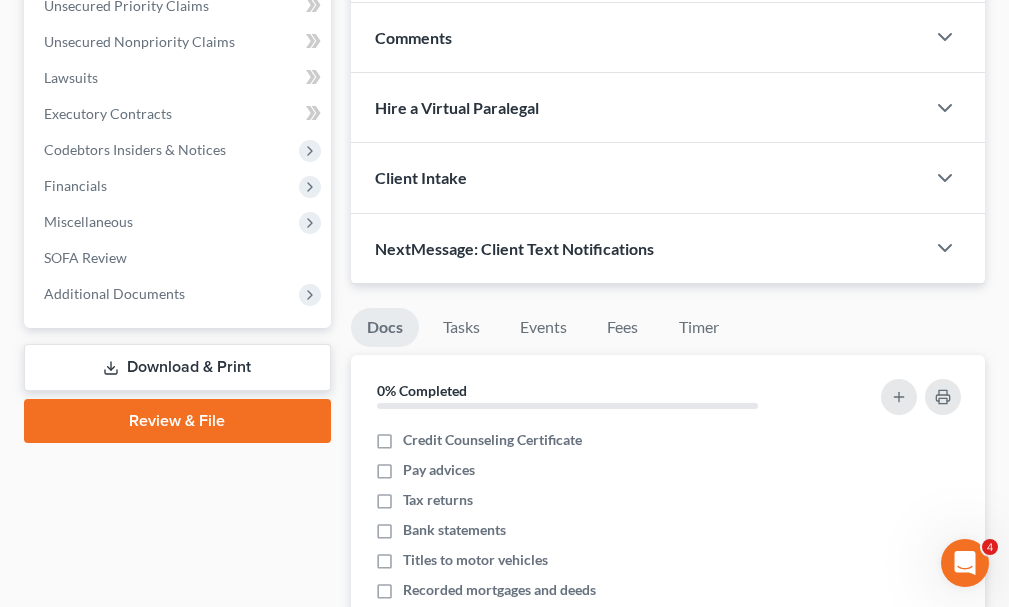 click on "Download & Print" at bounding box center (177, 367) 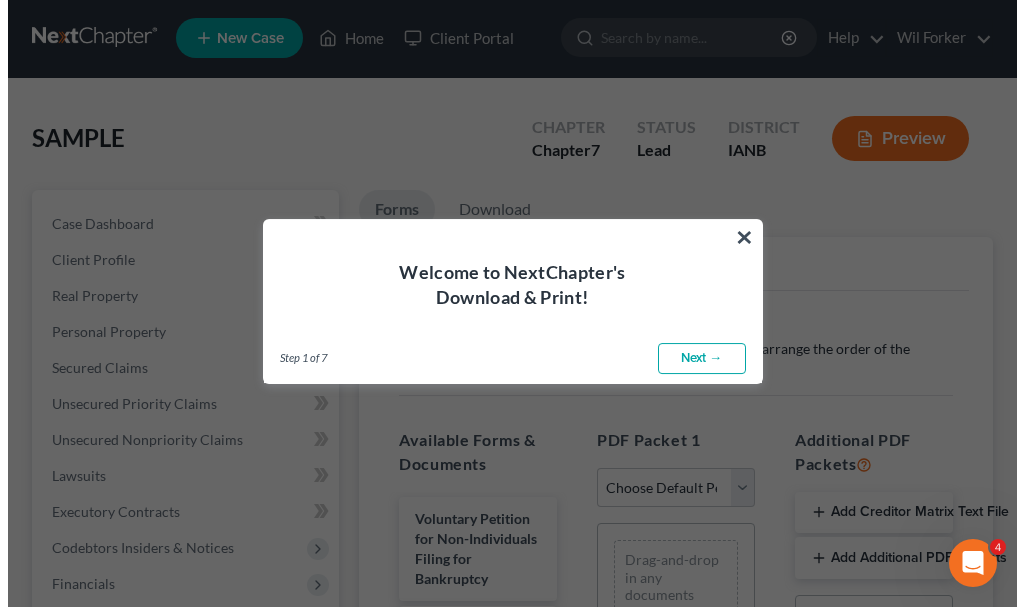 scroll, scrollTop: 0, scrollLeft: 0, axis: both 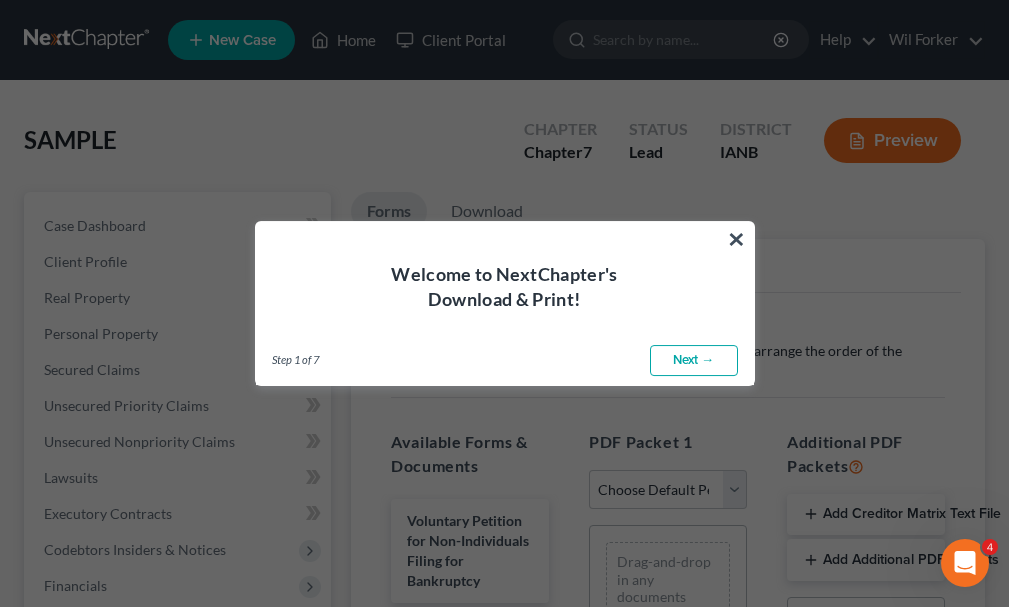 click on "Next →" at bounding box center (694, 361) 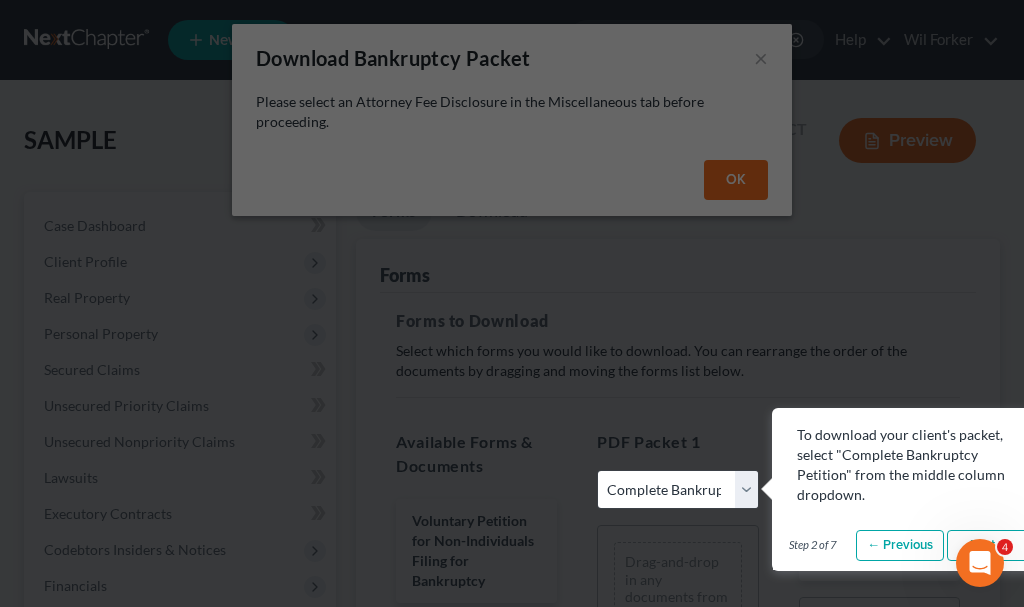 click at bounding box center (512, 3035) 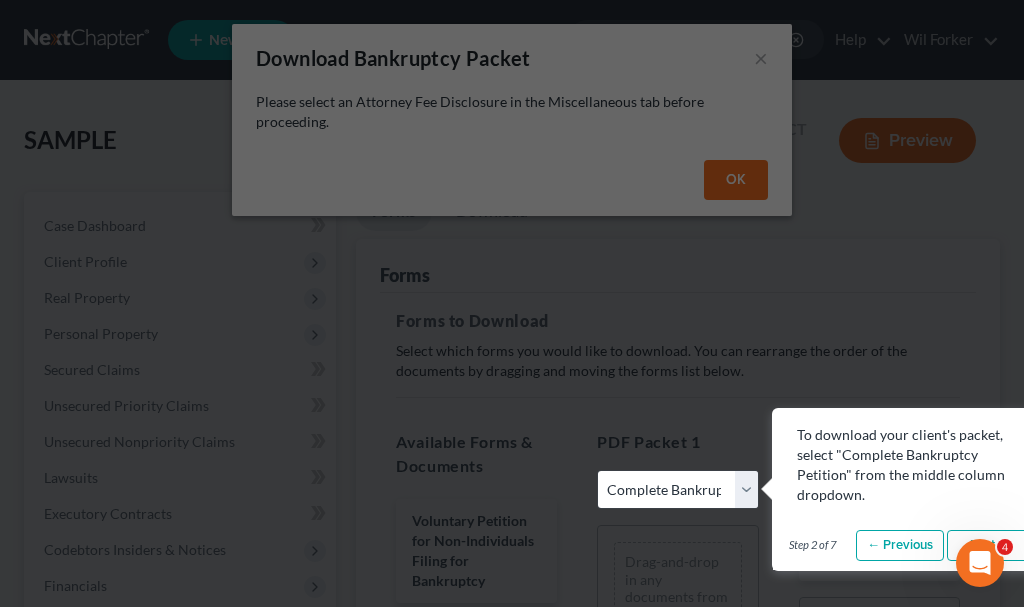 click on "To download your client's packet, select "Complete Bankruptcy Petition" from the middle column dropdown." at bounding box center [912, 465] 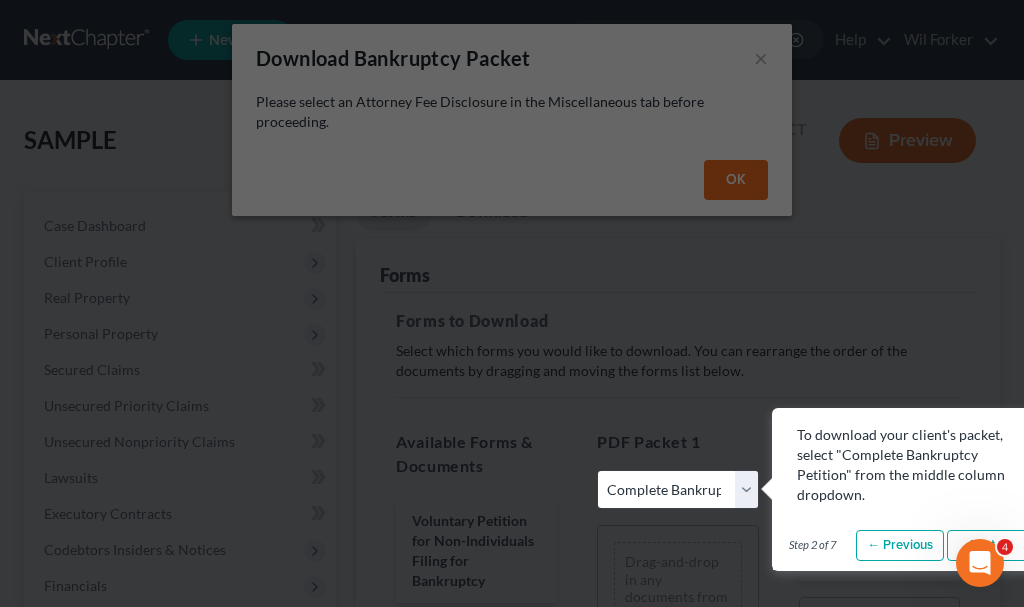 click on "Choose Default Petition PDF Packet Complete Bankruptcy Petition (all forms and schedules) Emergency Filing Forms (Petition and Creditor List Only) Amended Forms Signature Pages Only" at bounding box center (677, 490) 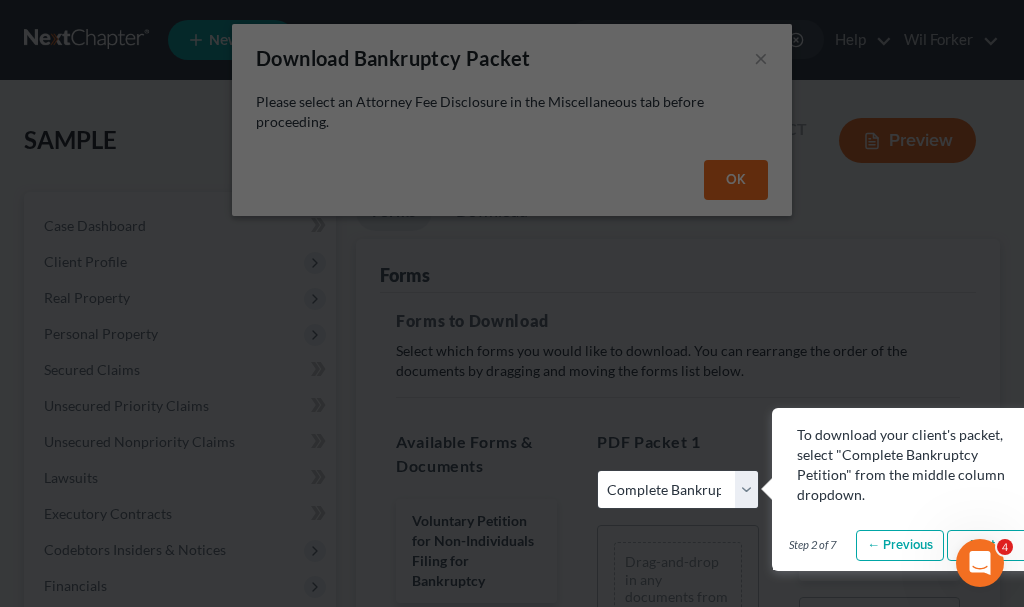 click on "4" at bounding box center [980, 563] 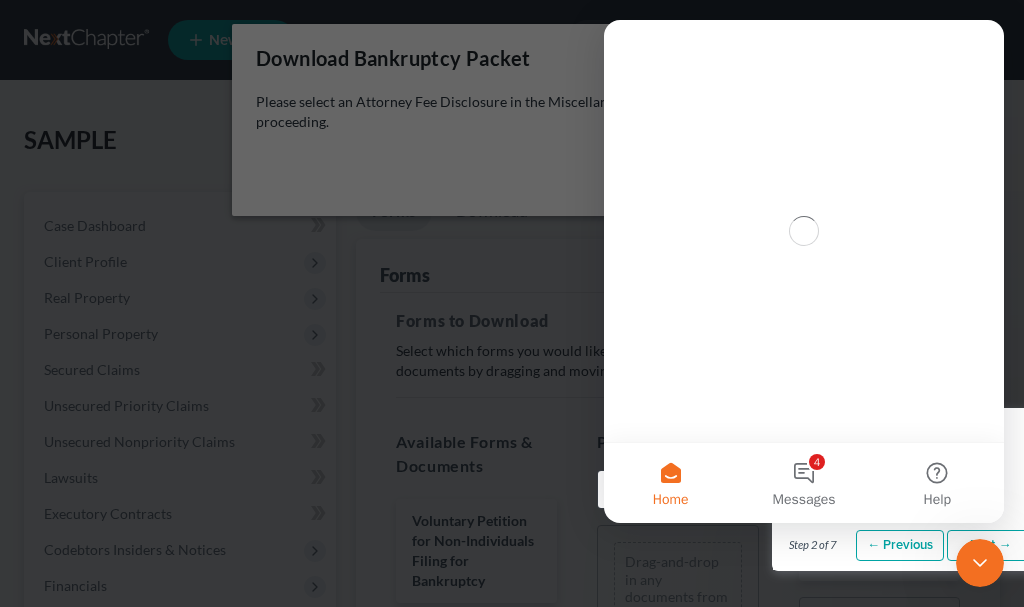 scroll, scrollTop: 0, scrollLeft: 0, axis: both 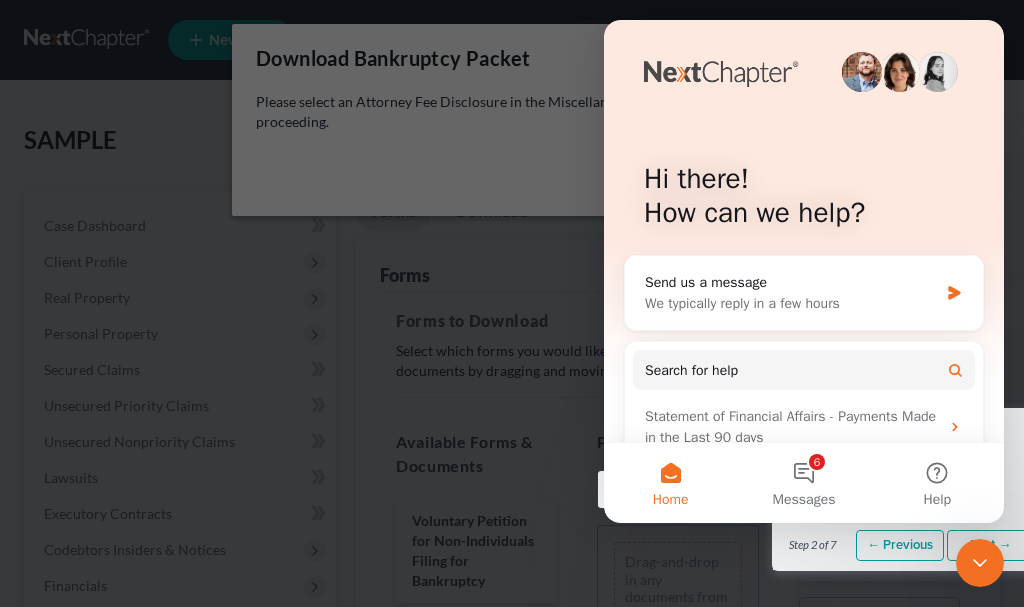 click on "Hi there! How can we help?" at bounding box center (804, 200) 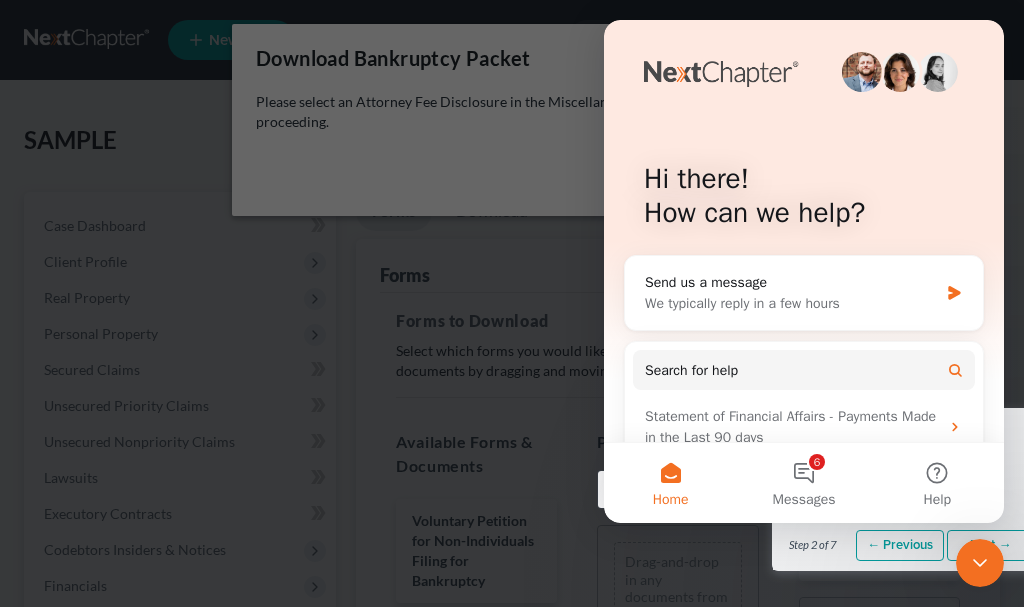 click on "Home" at bounding box center (670, 483) 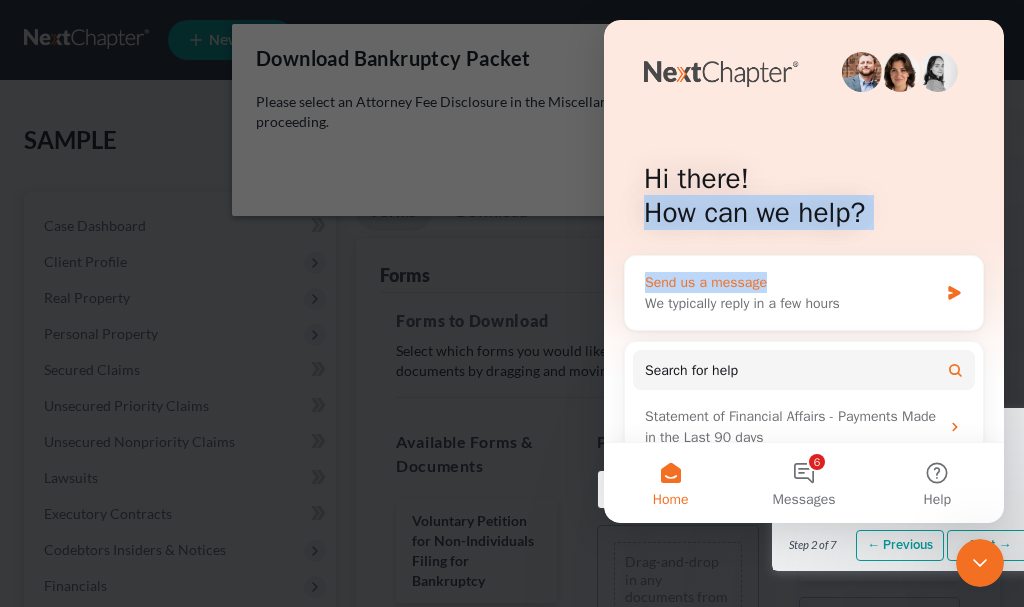 drag, startPoint x: 879, startPoint y: 126, endPoint x: 842, endPoint y: 288, distance: 166.1716 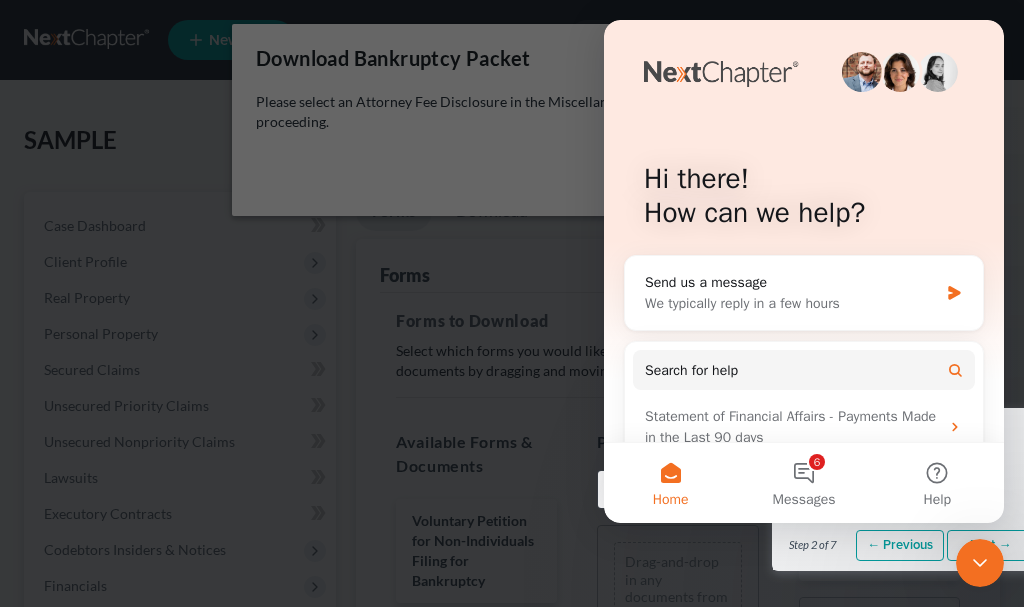 click on "Hi there! How can we help?" at bounding box center [804, 200] 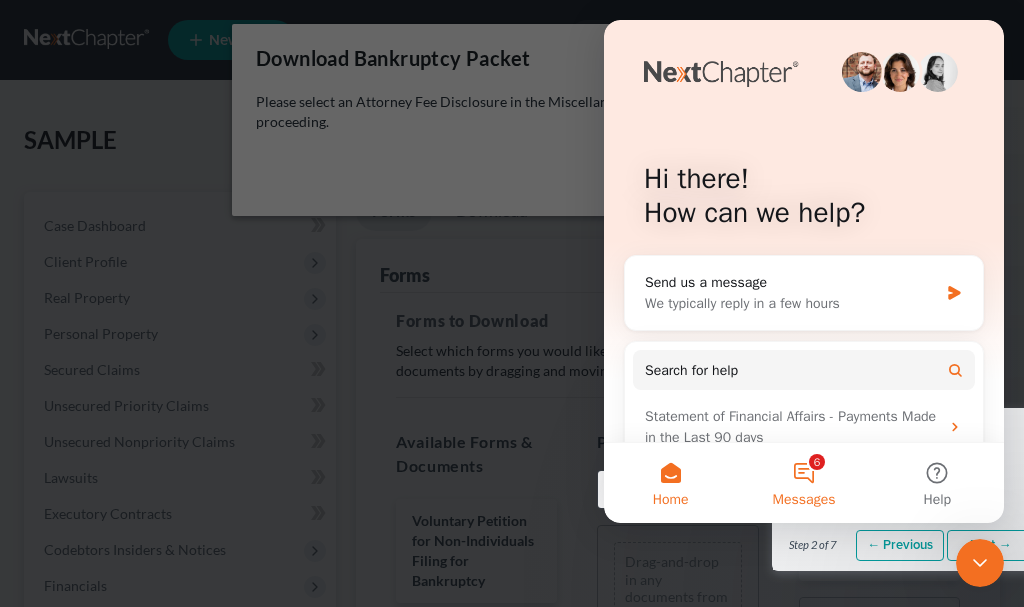 click on "6 Messages" at bounding box center [803, 483] 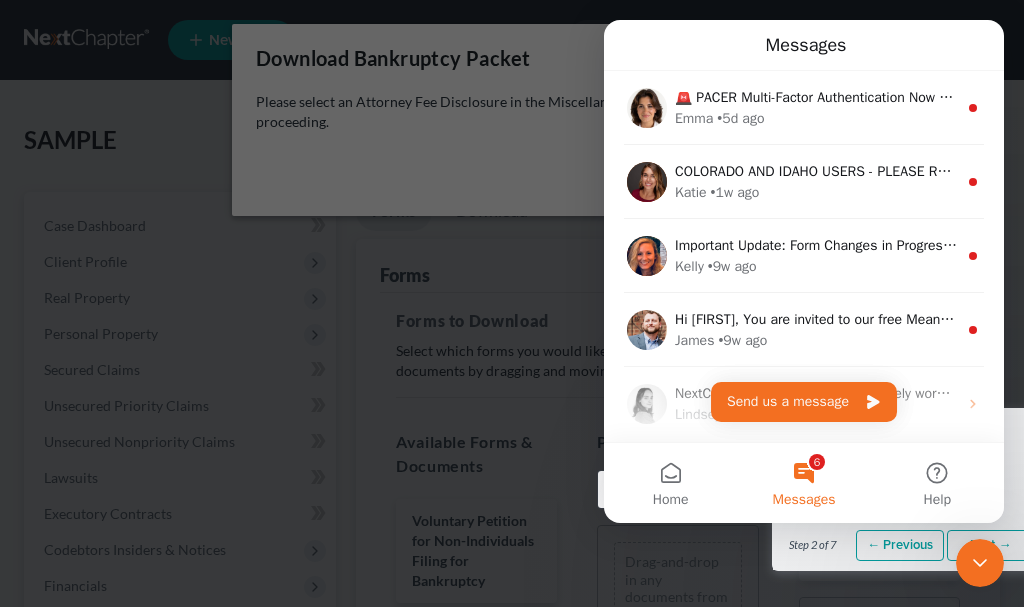 click on "Messages" at bounding box center [804, 45] 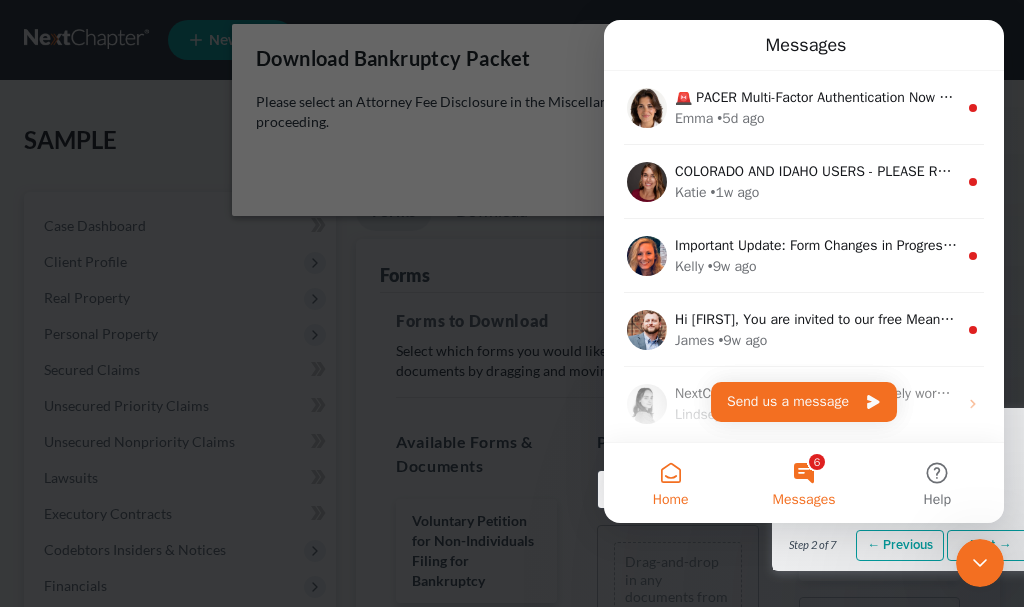 click on "Home" at bounding box center (670, 483) 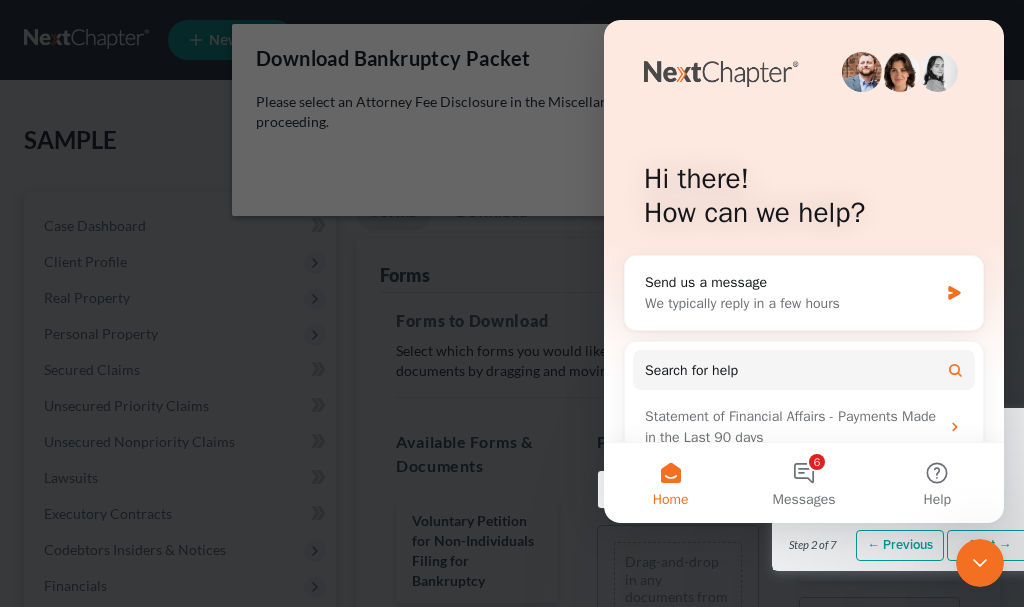 click at bounding box center (512, 3035) 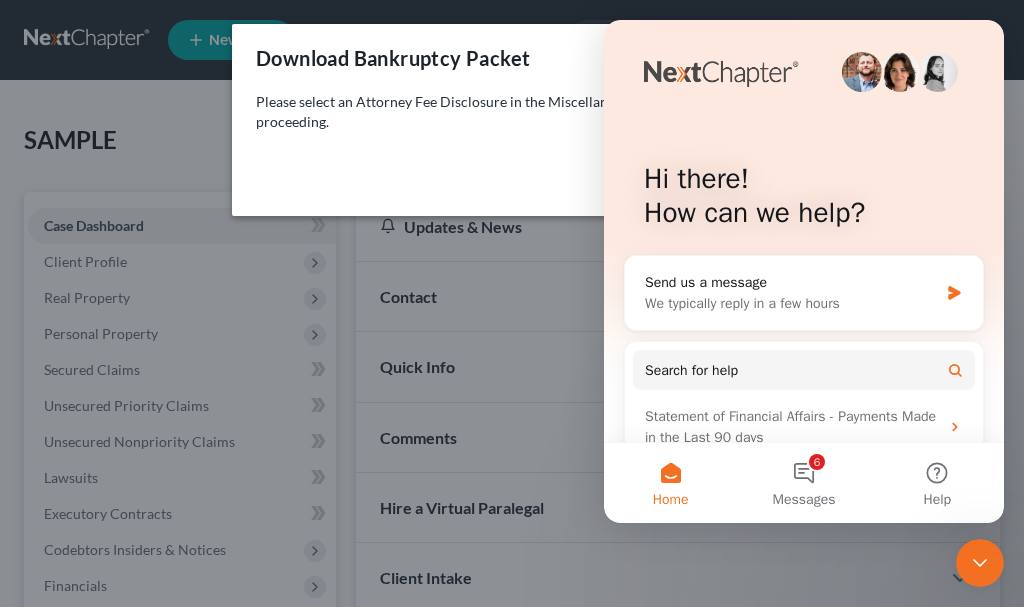 scroll, scrollTop: 400, scrollLeft: 0, axis: vertical 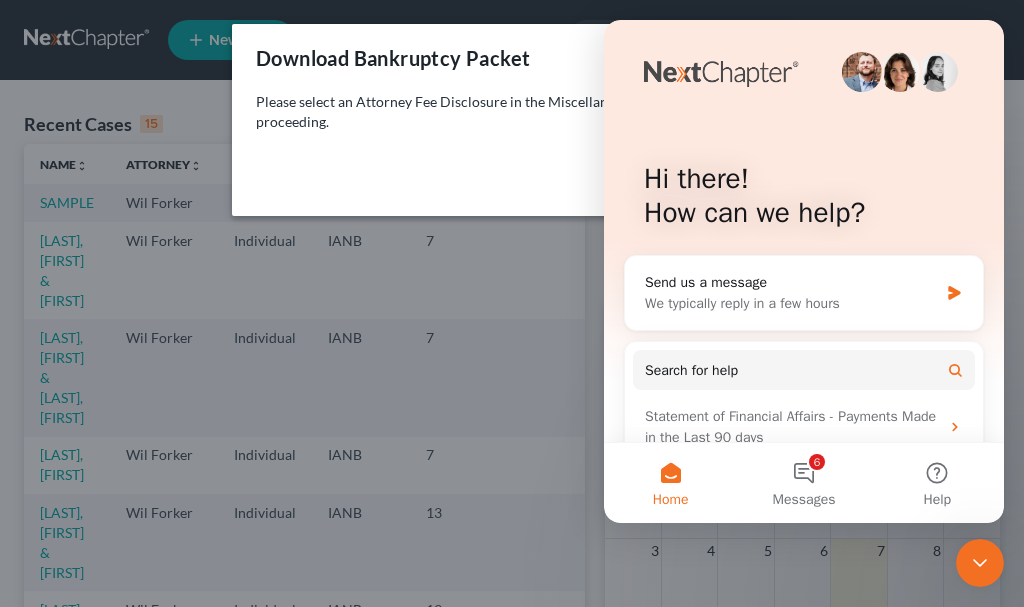click 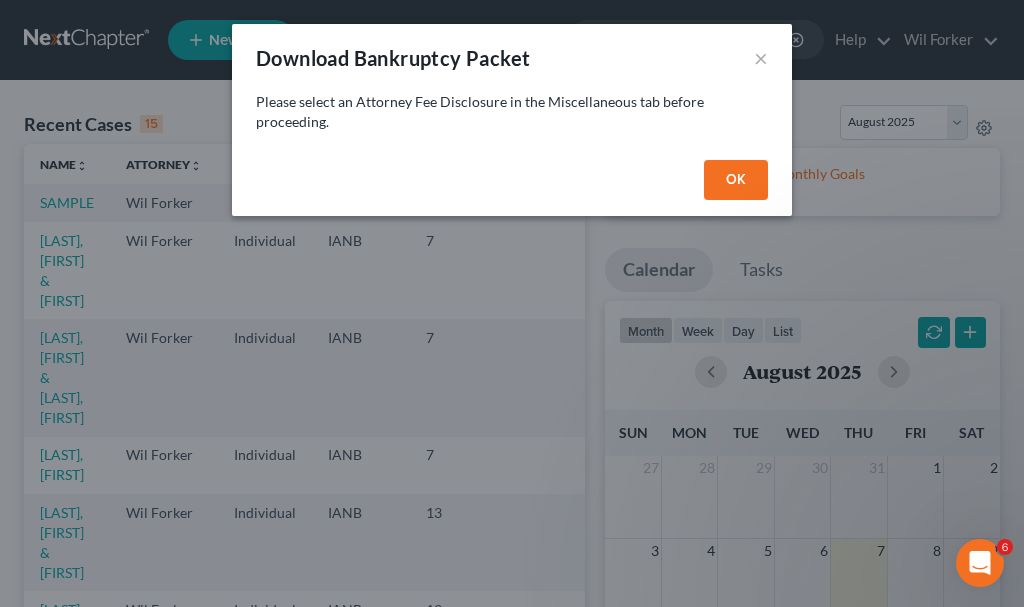 scroll, scrollTop: 0, scrollLeft: 0, axis: both 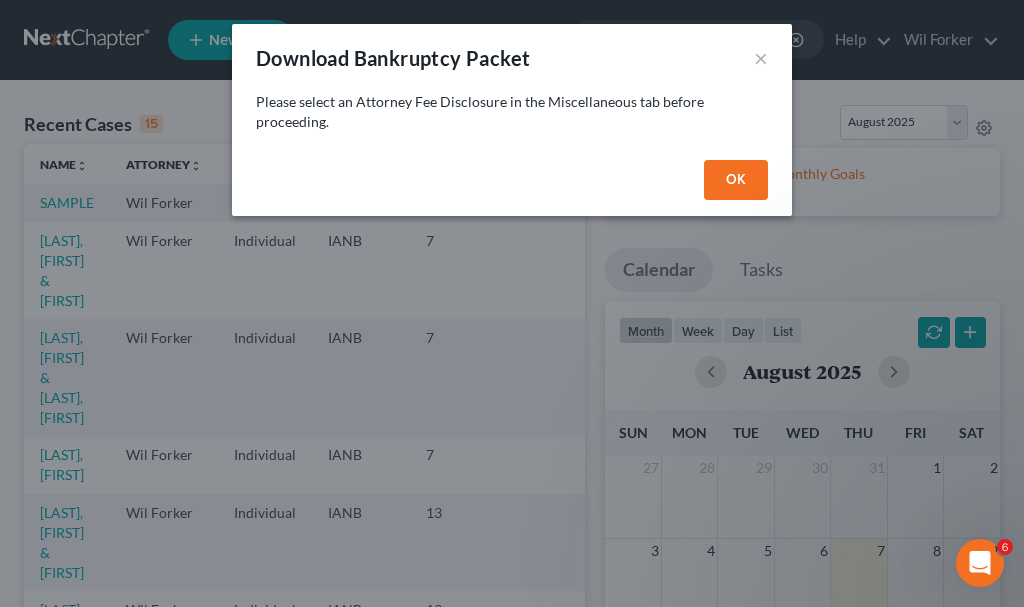 click on "OK" at bounding box center (736, 180) 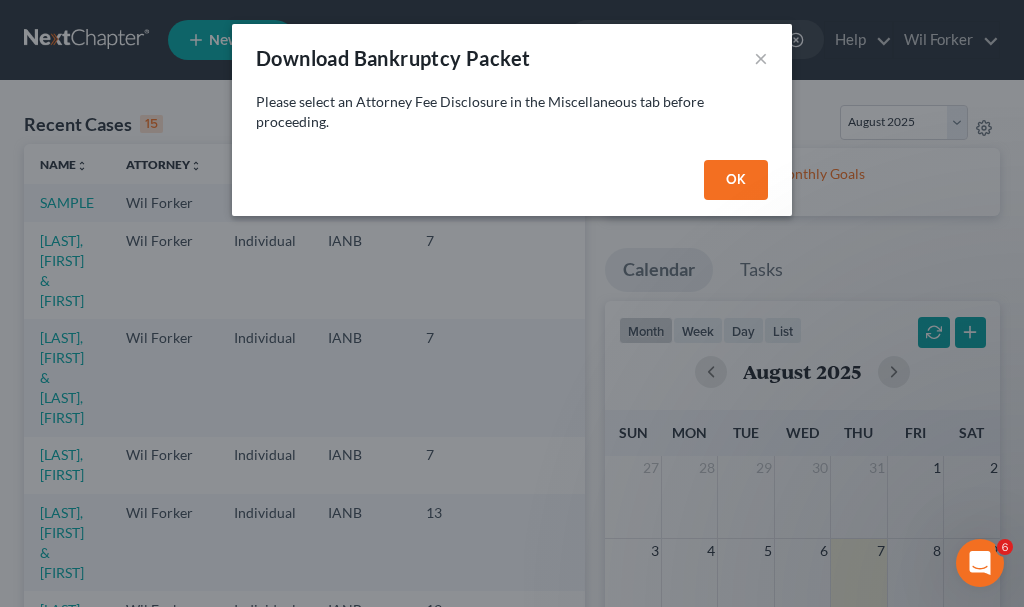 click on "OK" at bounding box center [736, 180] 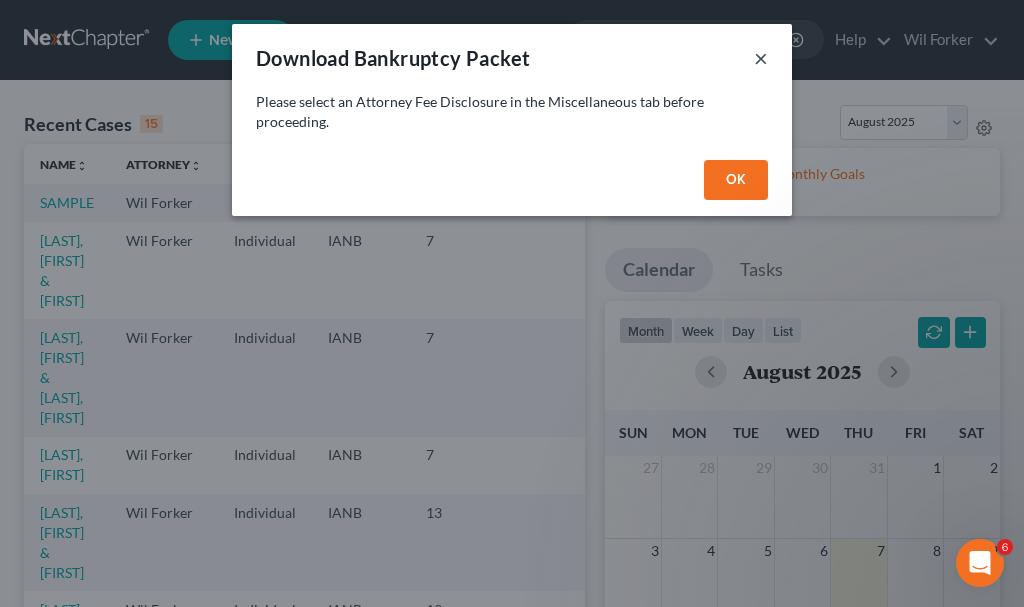 click on "×" at bounding box center (761, 58) 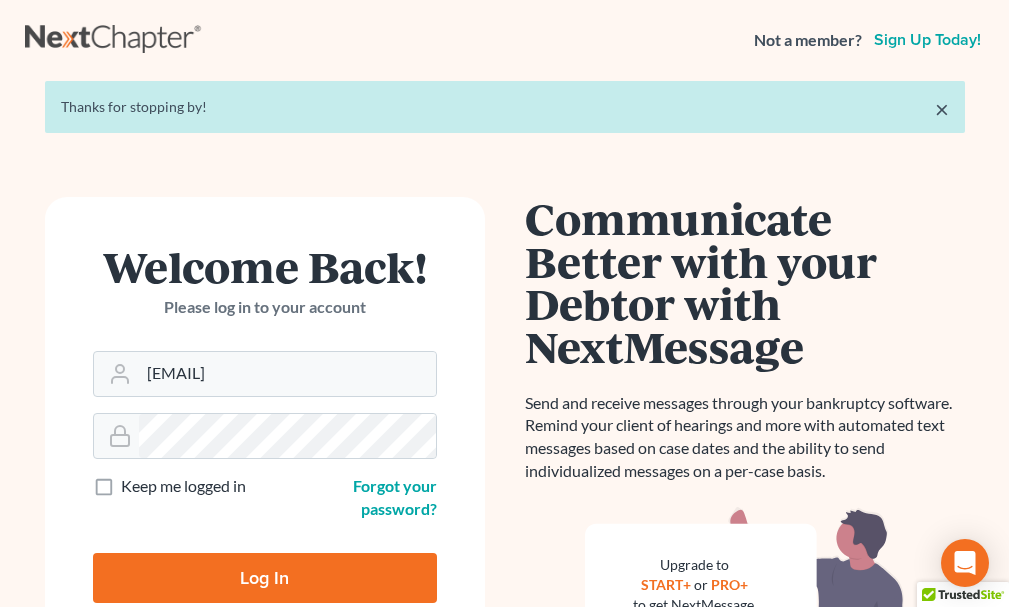 scroll, scrollTop: 0, scrollLeft: 0, axis: both 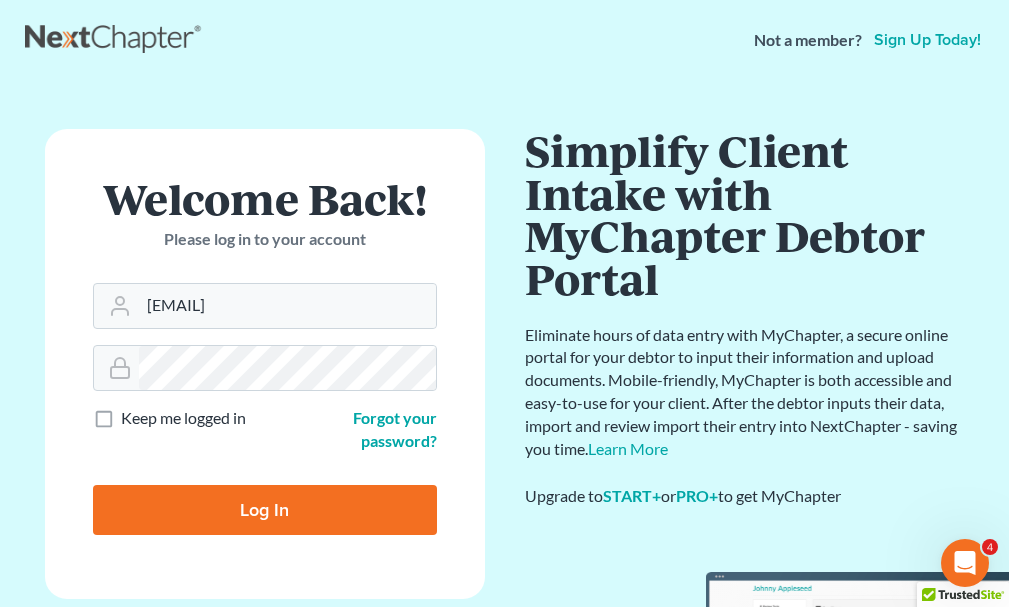 click on "Log In" at bounding box center [265, 510] 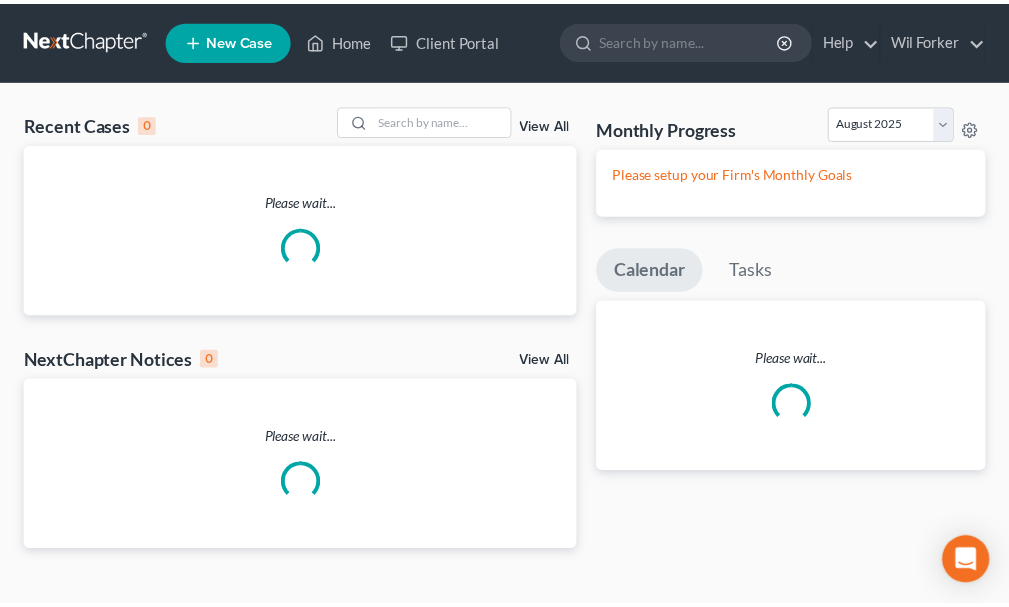 scroll, scrollTop: 0, scrollLeft: 0, axis: both 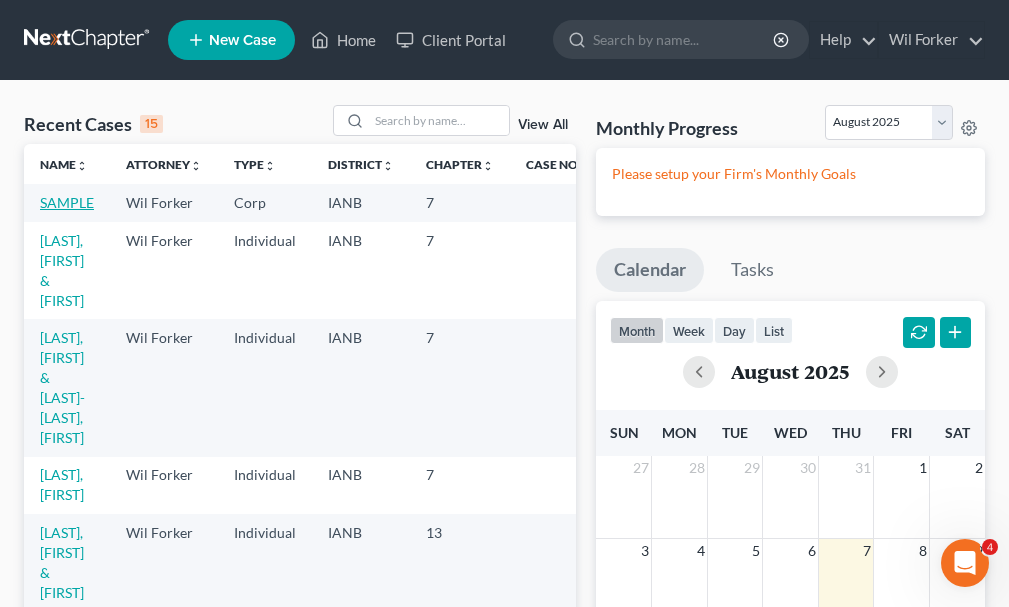 click on "SAMPLE" at bounding box center [67, 202] 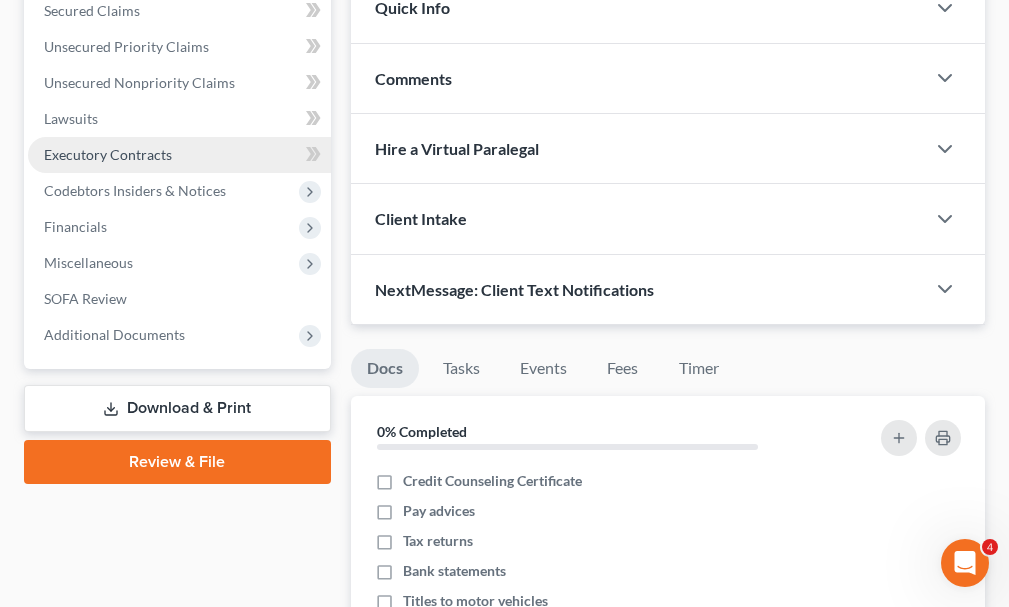 scroll, scrollTop: 500, scrollLeft: 0, axis: vertical 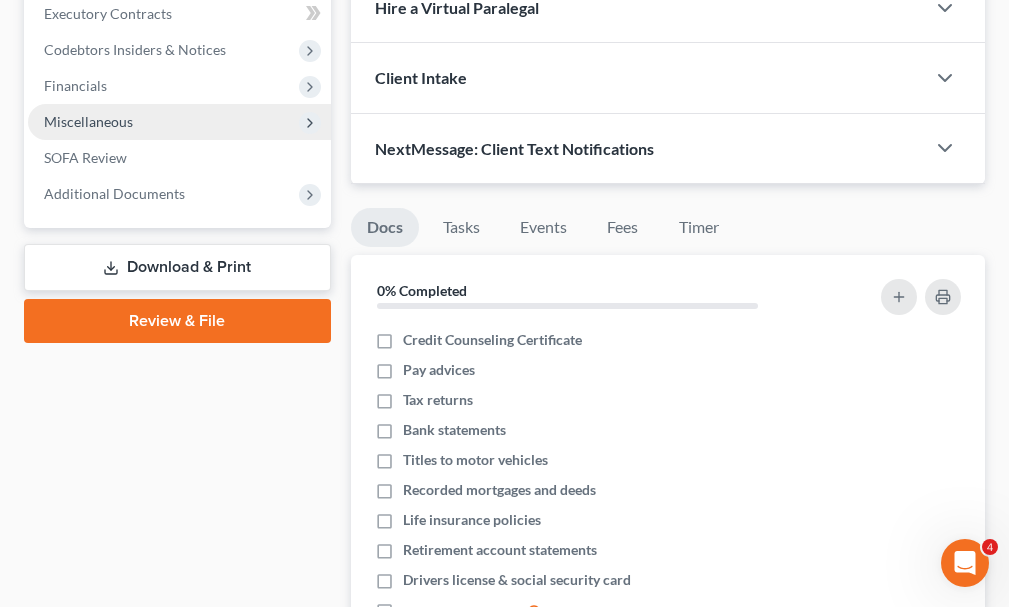 click on "Miscellaneous" at bounding box center (88, 121) 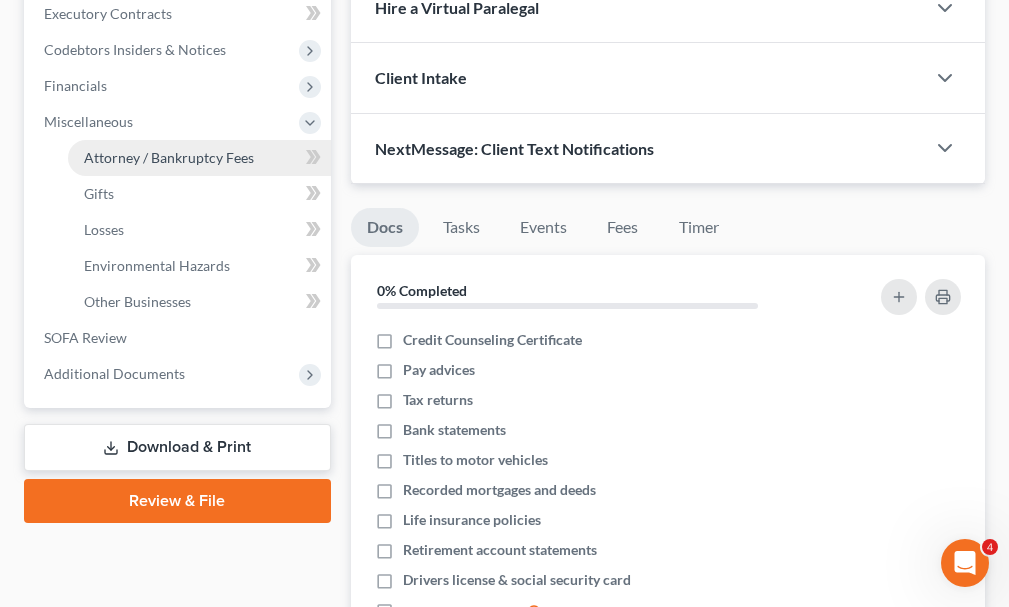 click on "Attorney / Bankruptcy Fees" at bounding box center (169, 157) 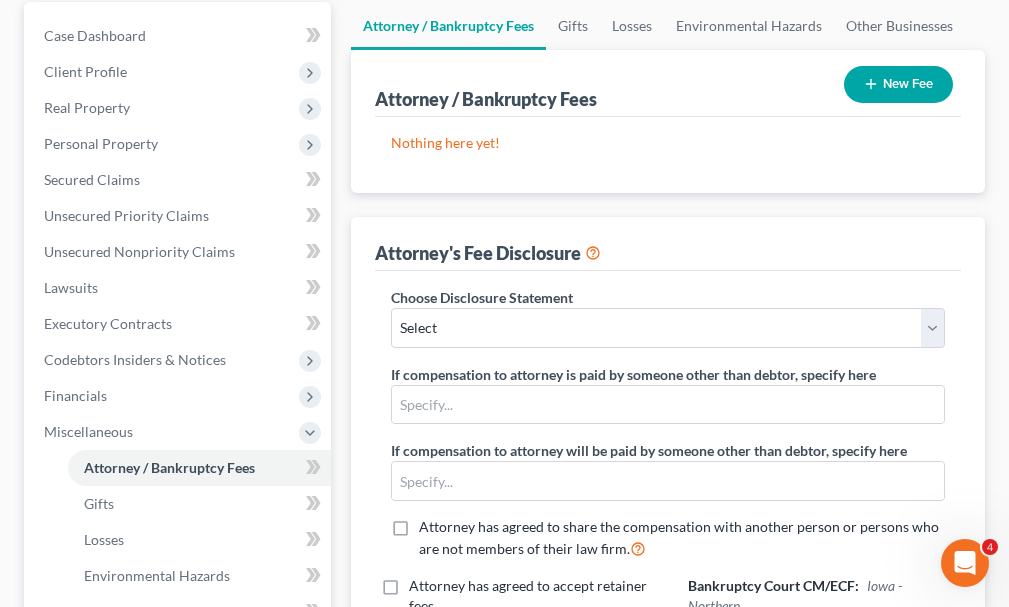 scroll, scrollTop: 200, scrollLeft: 0, axis: vertical 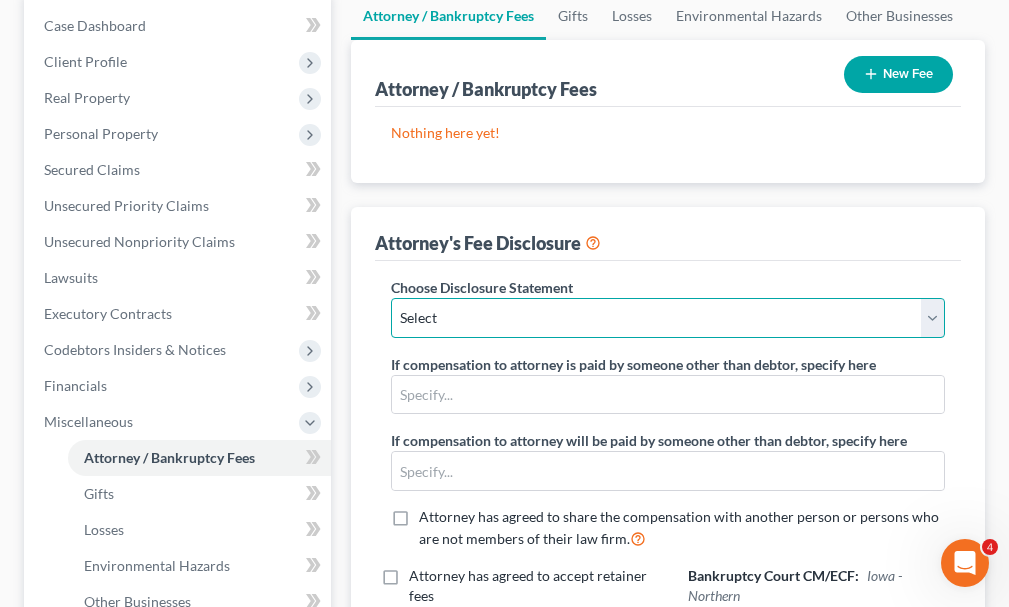 click on "Select Attorney" at bounding box center [668, 318] 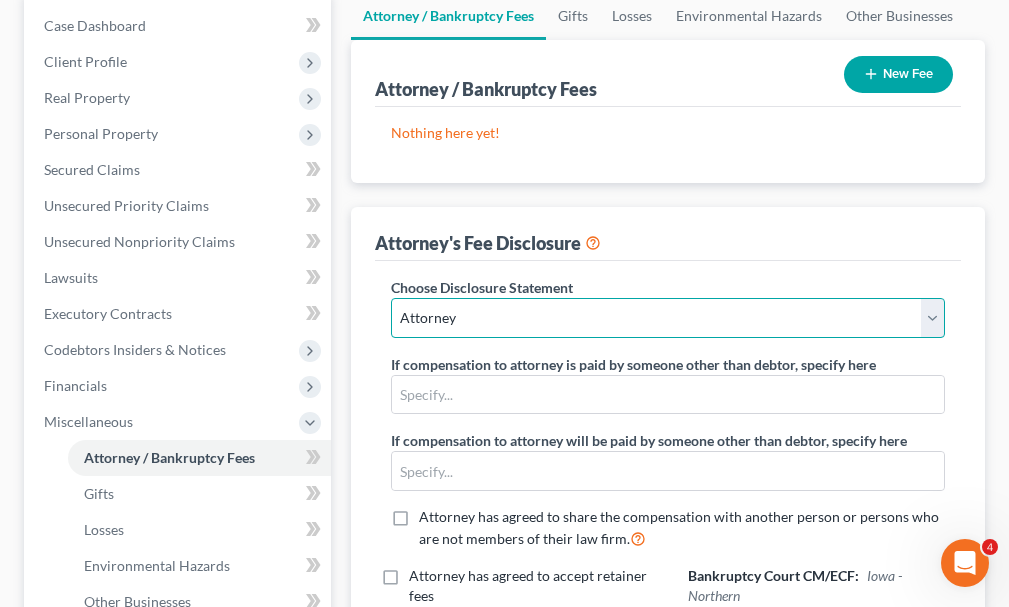click on "Select Attorney" at bounding box center [668, 318] 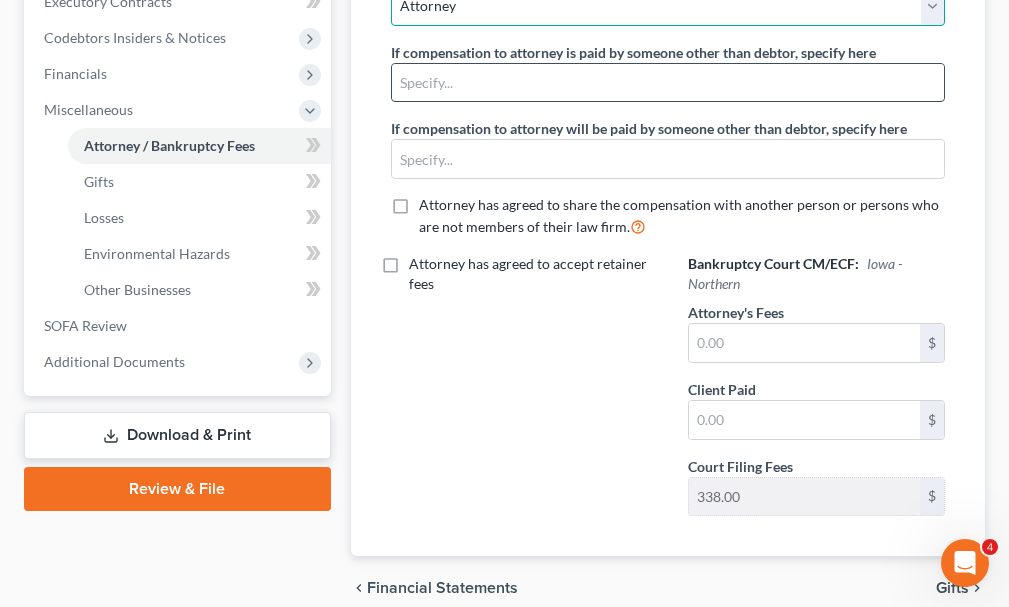 scroll, scrollTop: 500, scrollLeft: 0, axis: vertical 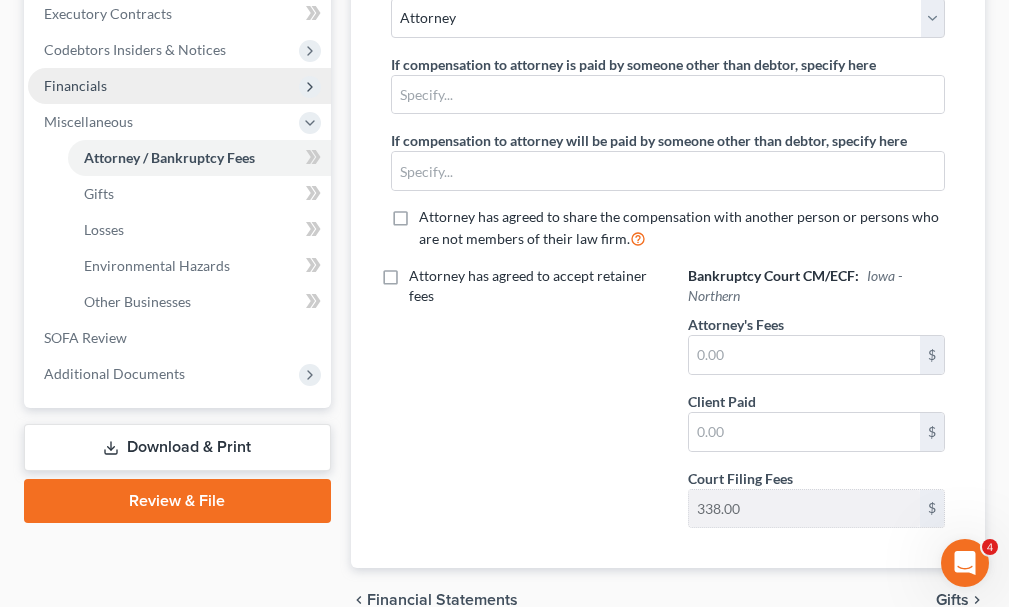 click on "Financials" at bounding box center [75, 85] 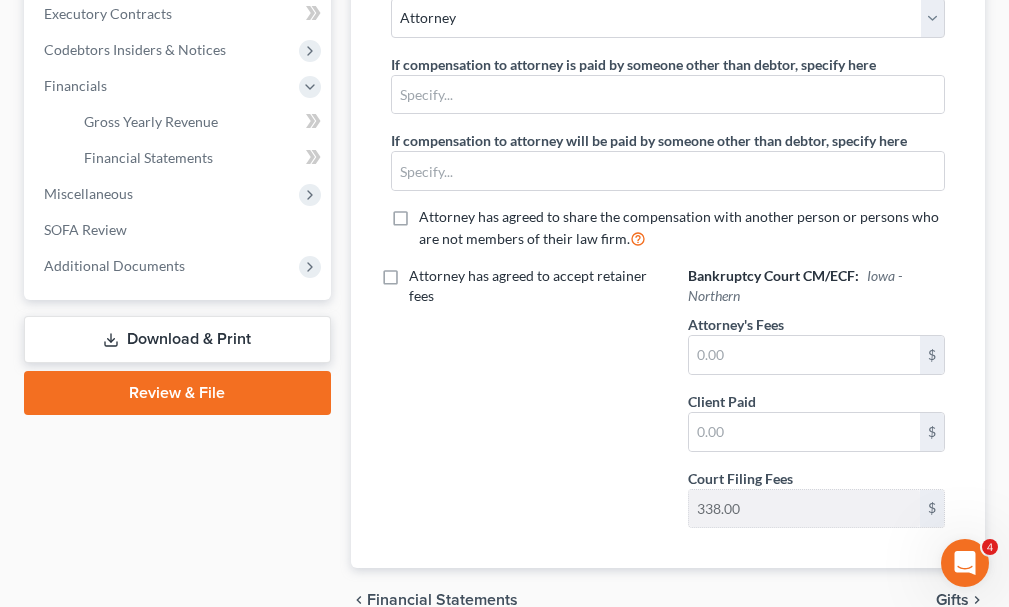 click on "Download & Print" at bounding box center (177, 339) 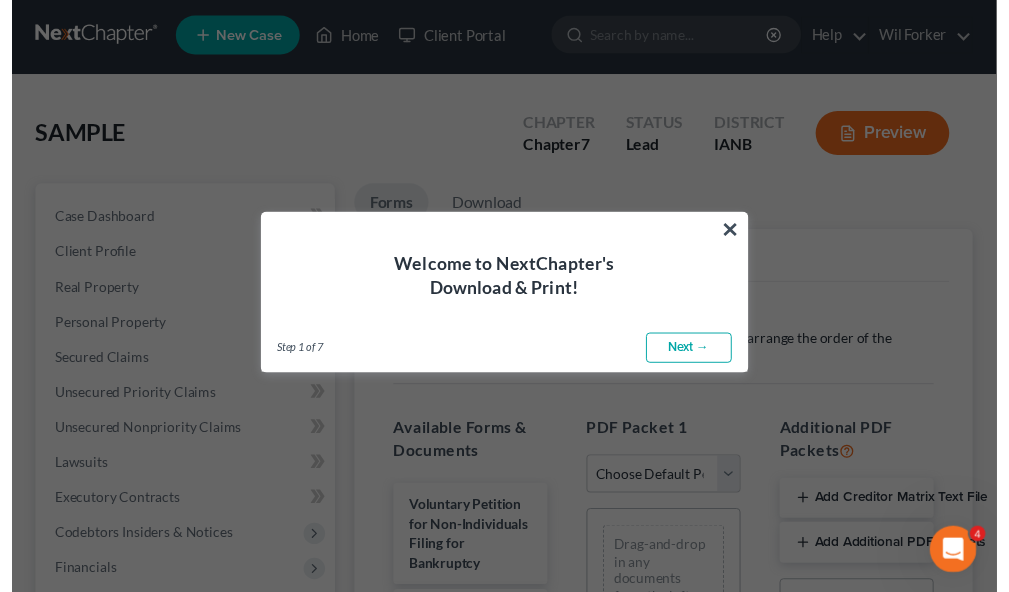 scroll, scrollTop: 0, scrollLeft: 0, axis: both 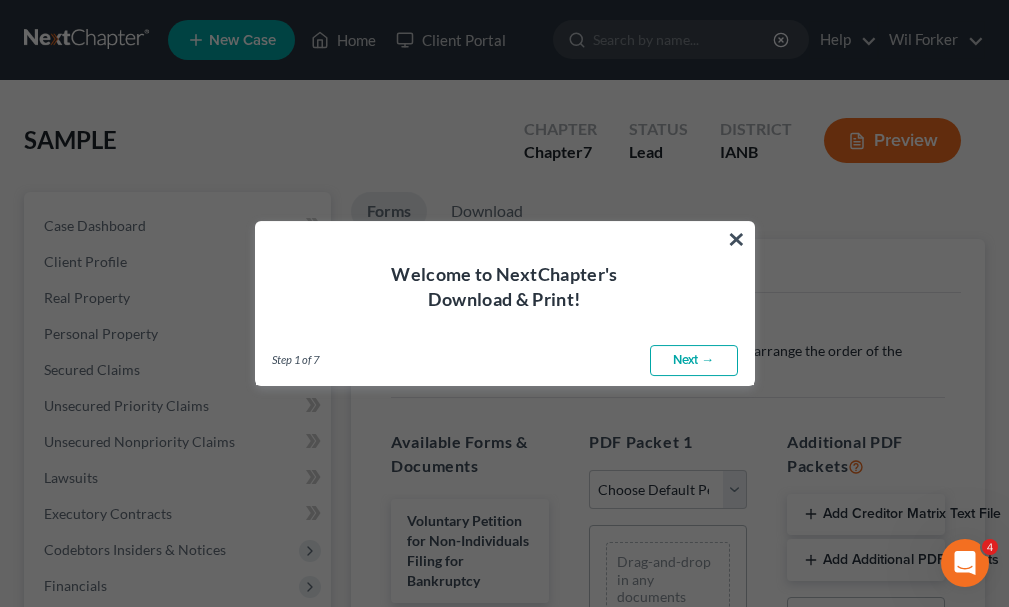 click on "Next →" at bounding box center (694, 361) 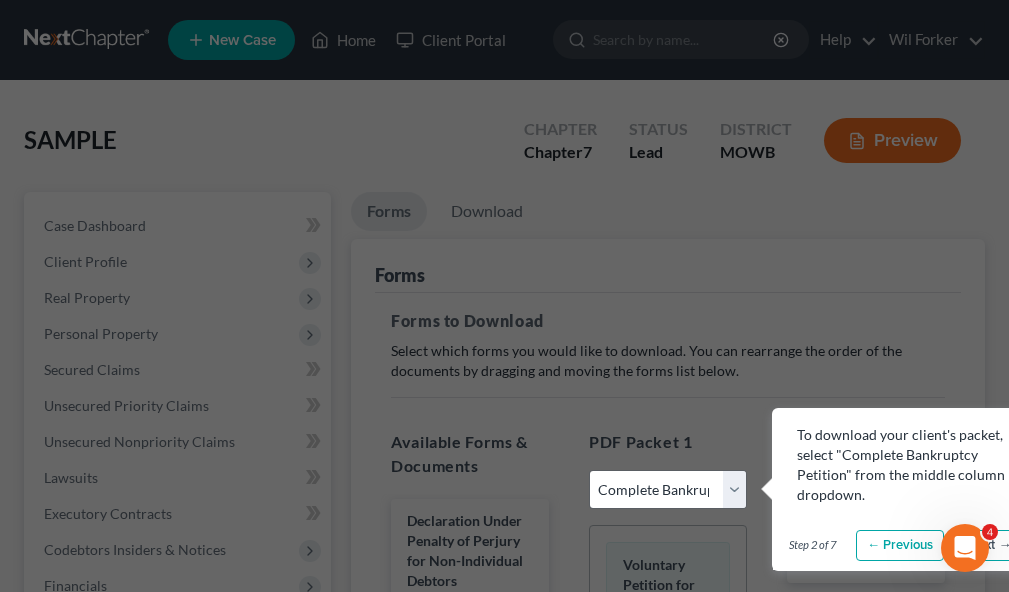 scroll, scrollTop: 0, scrollLeft: 43, axis: horizontal 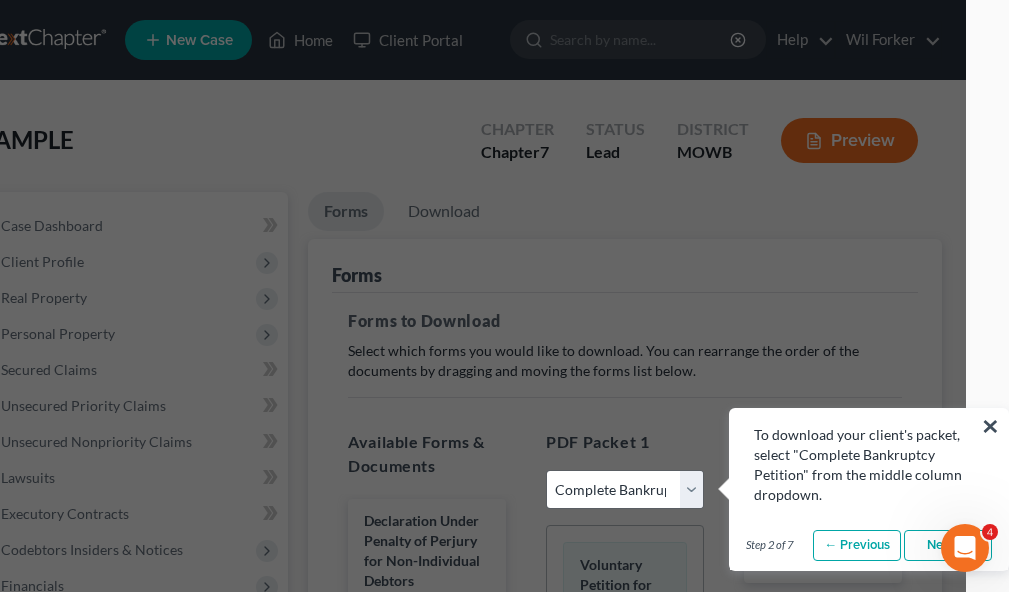 click on "Next →" at bounding box center [948, 546] 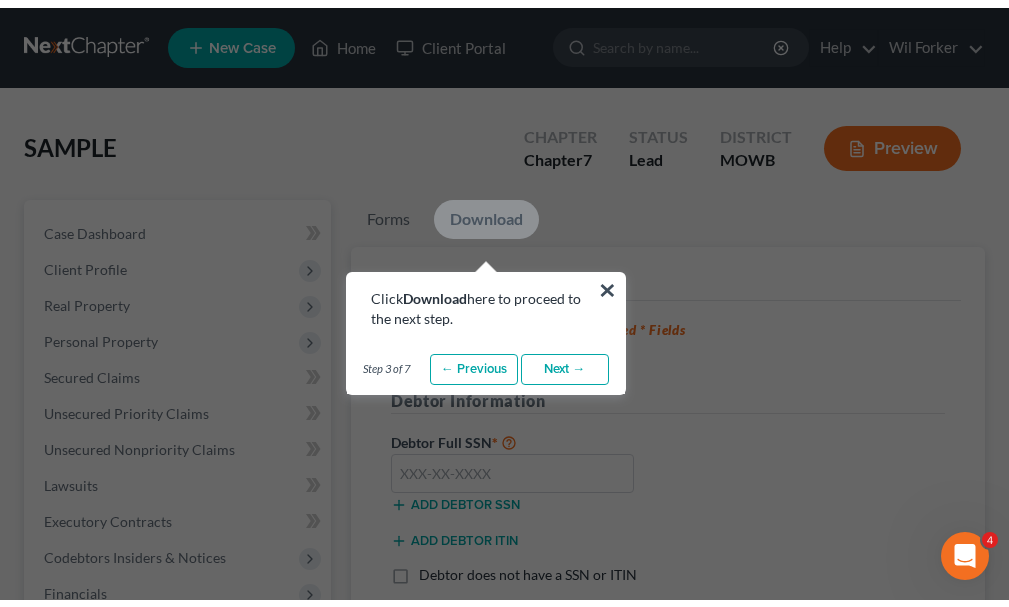 scroll, scrollTop: 0, scrollLeft: 0, axis: both 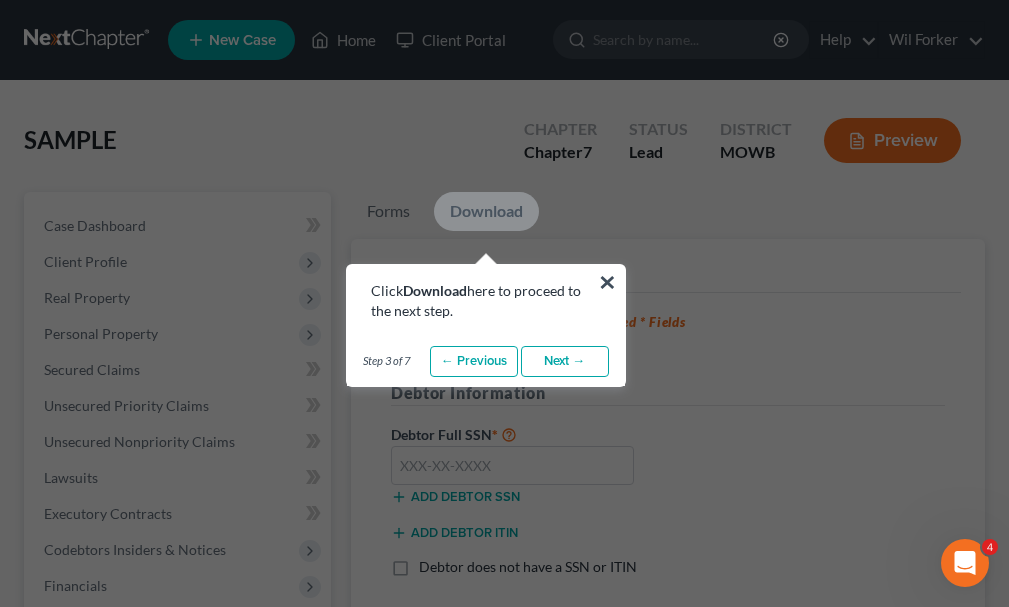 click on "Next →" at bounding box center (565, 362) 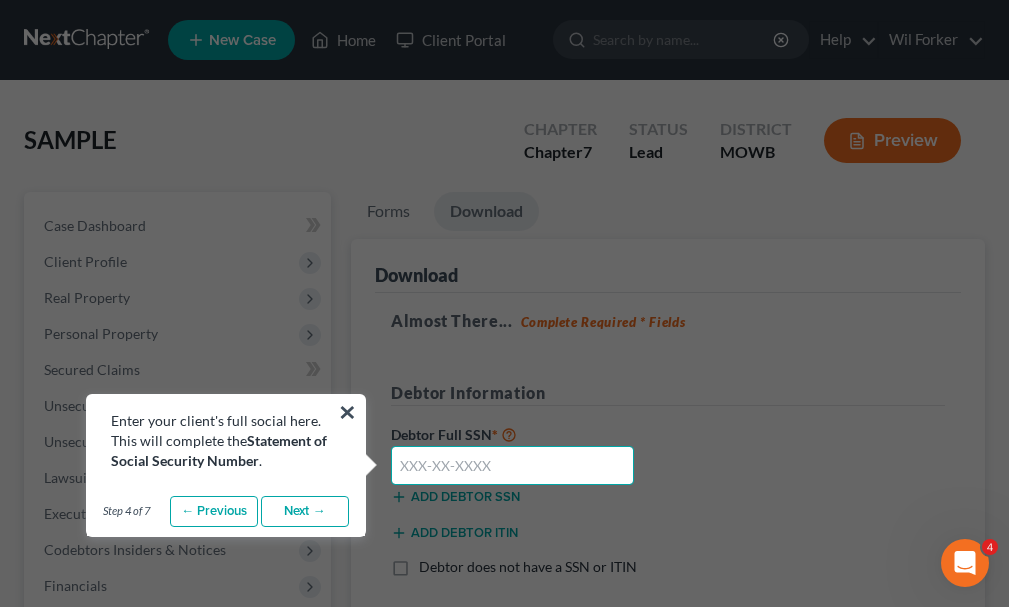 drag, startPoint x: 469, startPoint y: 472, endPoint x: 569, endPoint y: 472, distance: 100 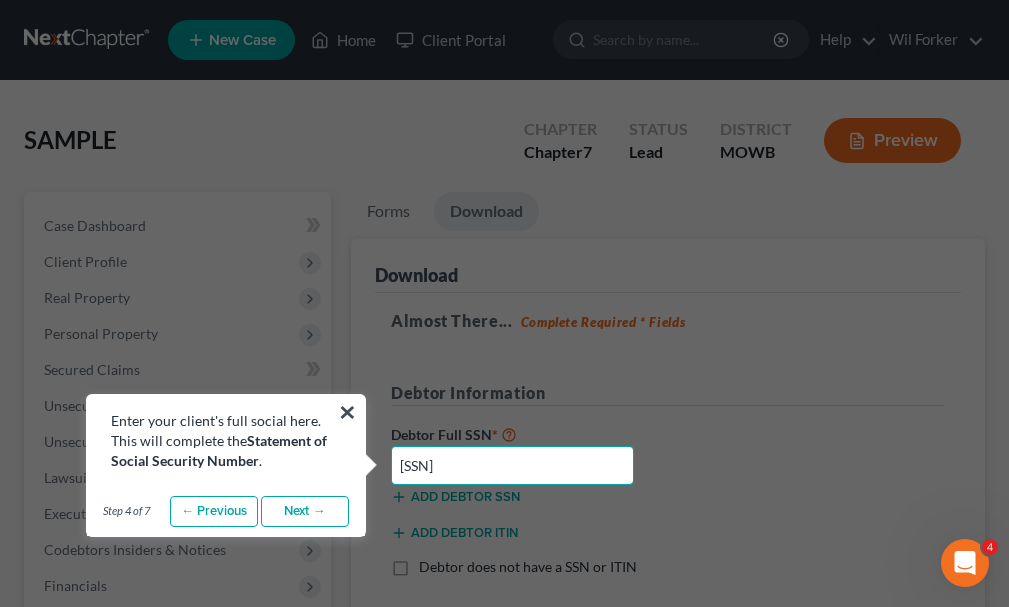 type on "[SSN]" 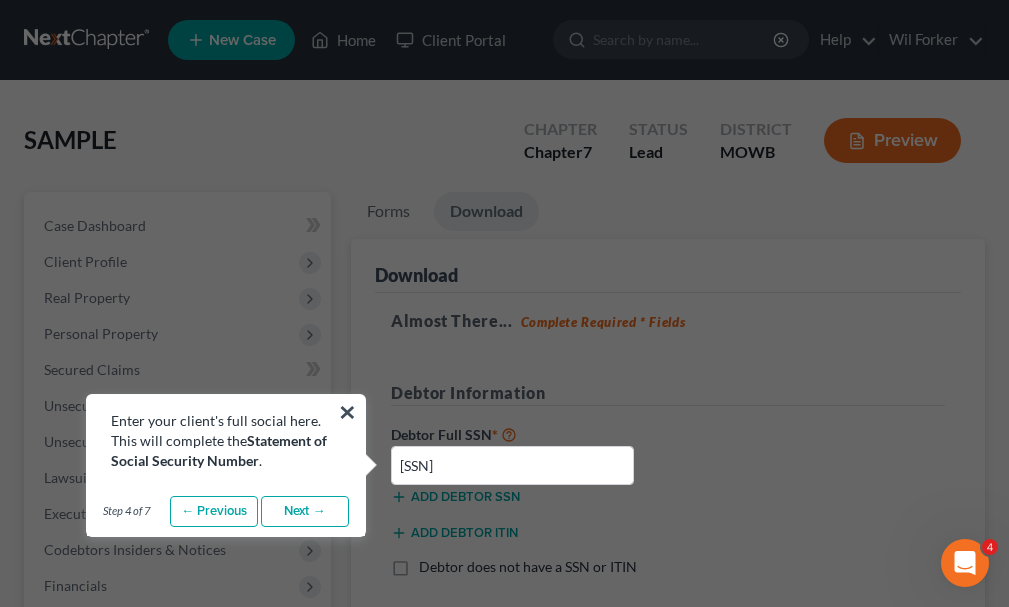 click on "Next →" at bounding box center [305, 512] 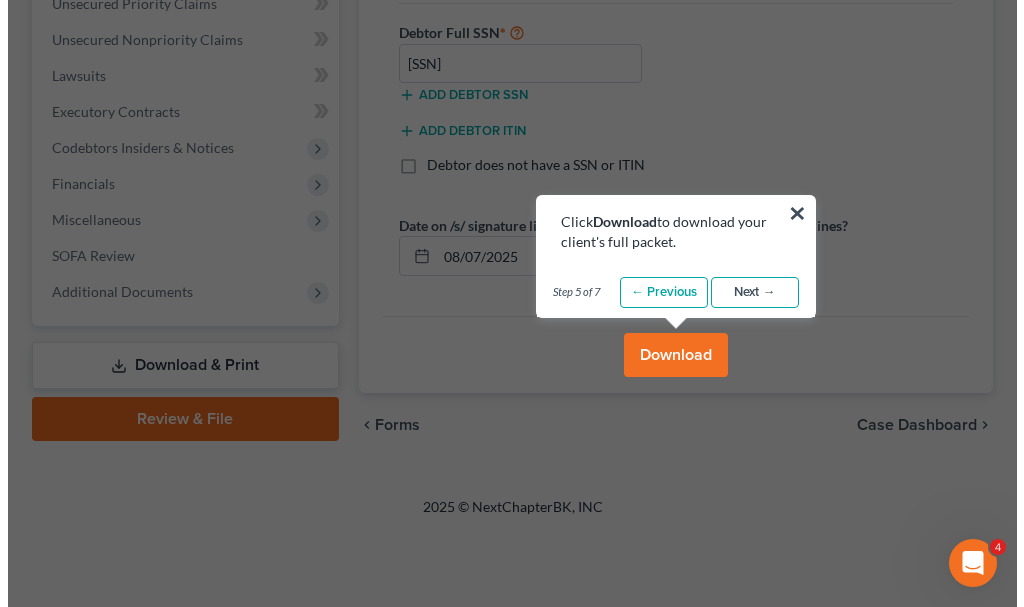 scroll, scrollTop: 400, scrollLeft: 0, axis: vertical 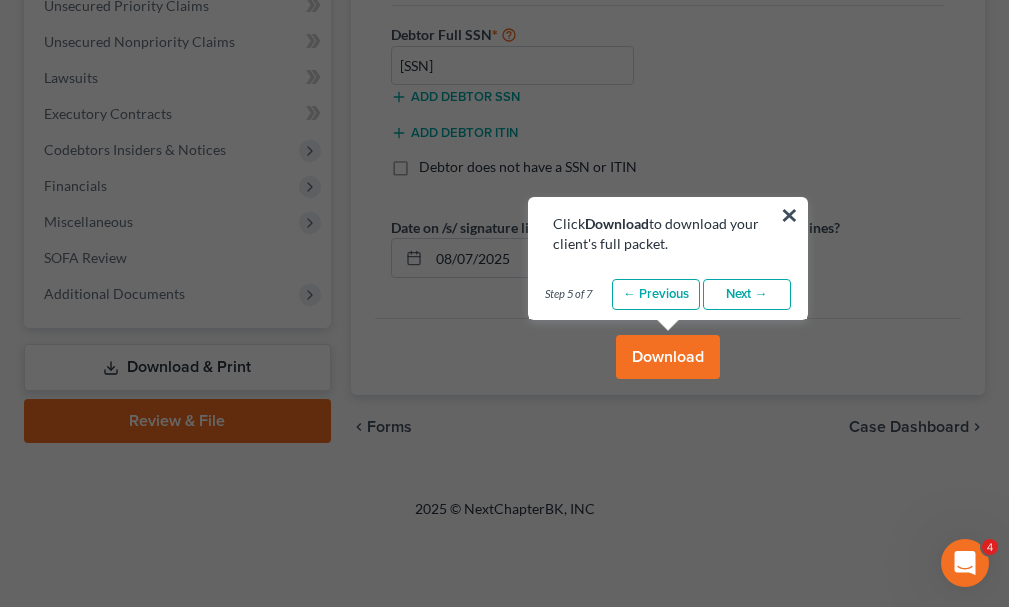 click on "Download" at bounding box center (668, 357) 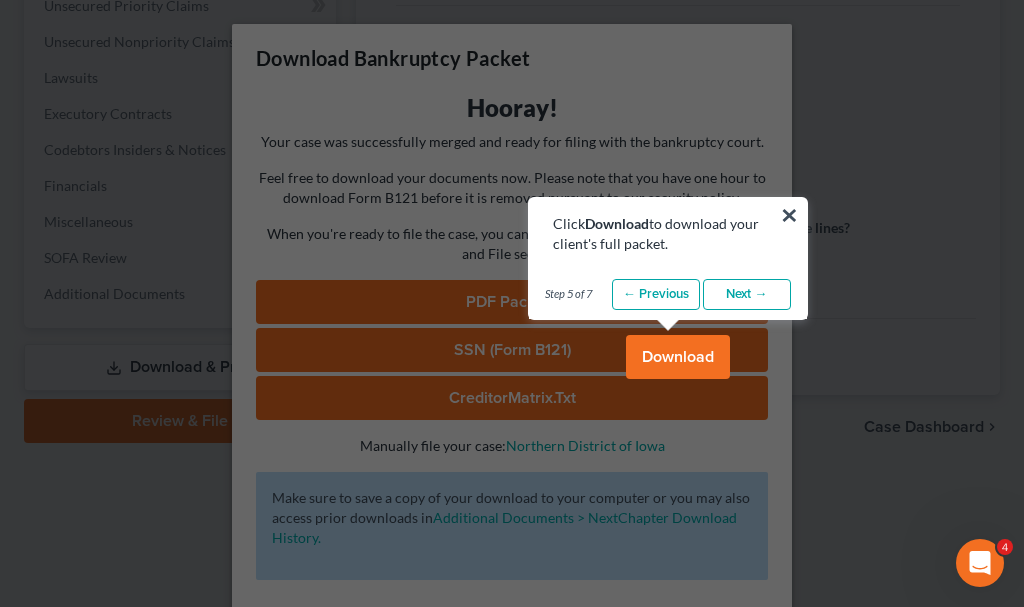 click at bounding box center (512, 2635) 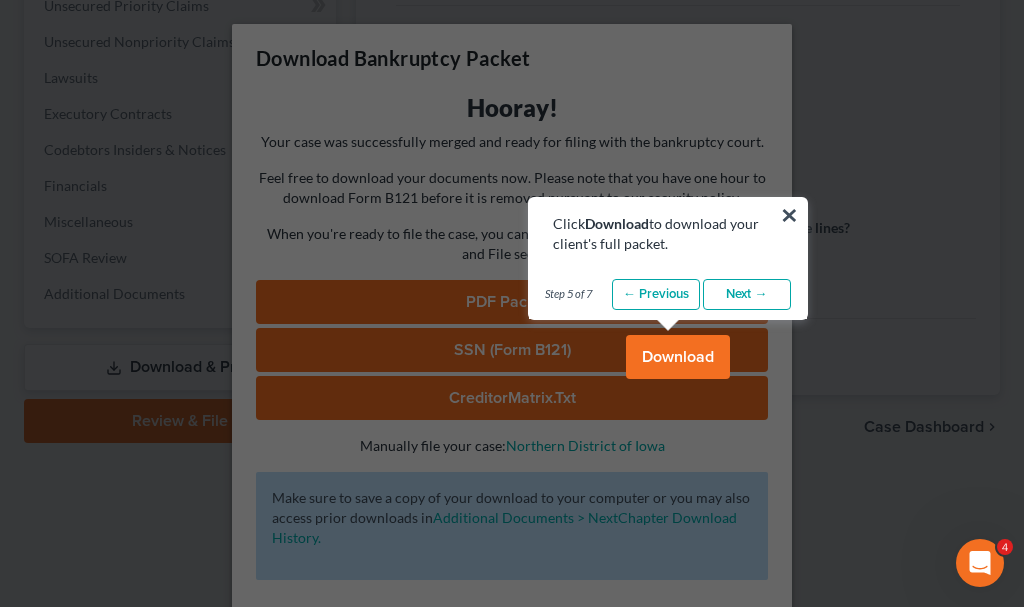 click on "Next →" at bounding box center (747, 295) 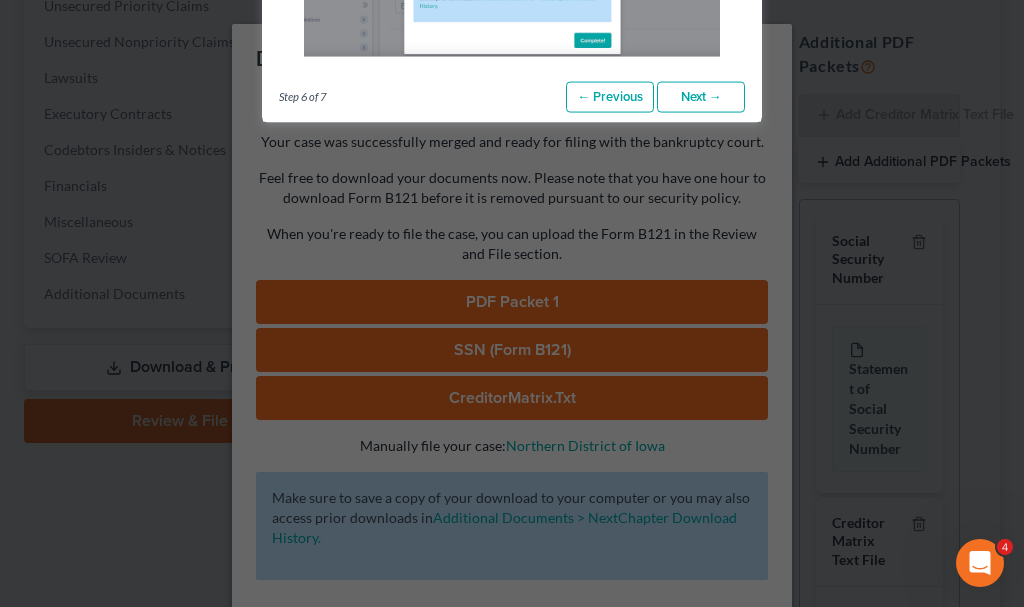 click at bounding box center (512, 2635) 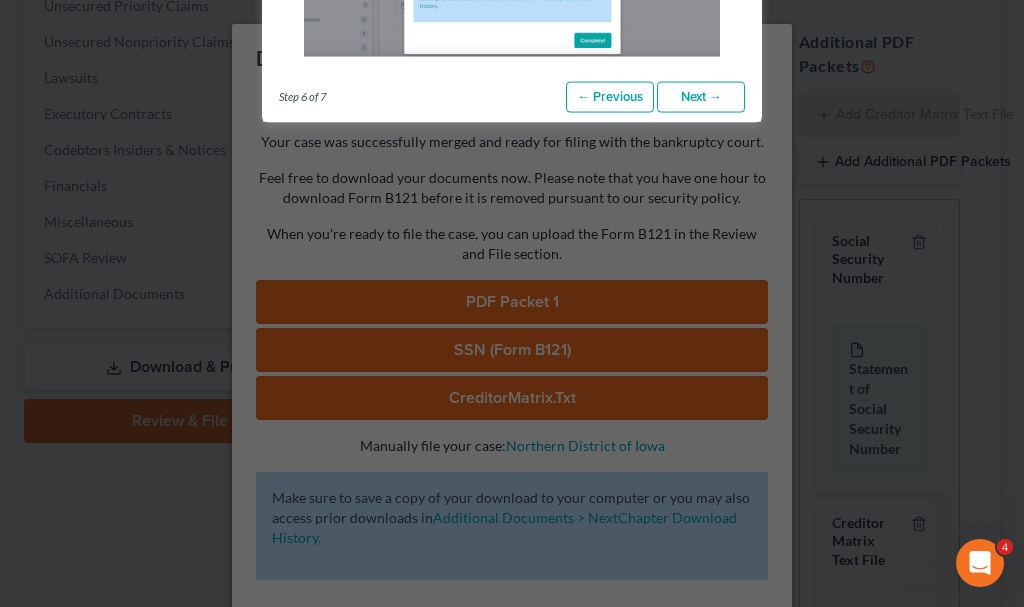 drag, startPoint x: 1018, startPoint y: 188, endPoint x: 1023, endPoint y: 115, distance: 73.171036 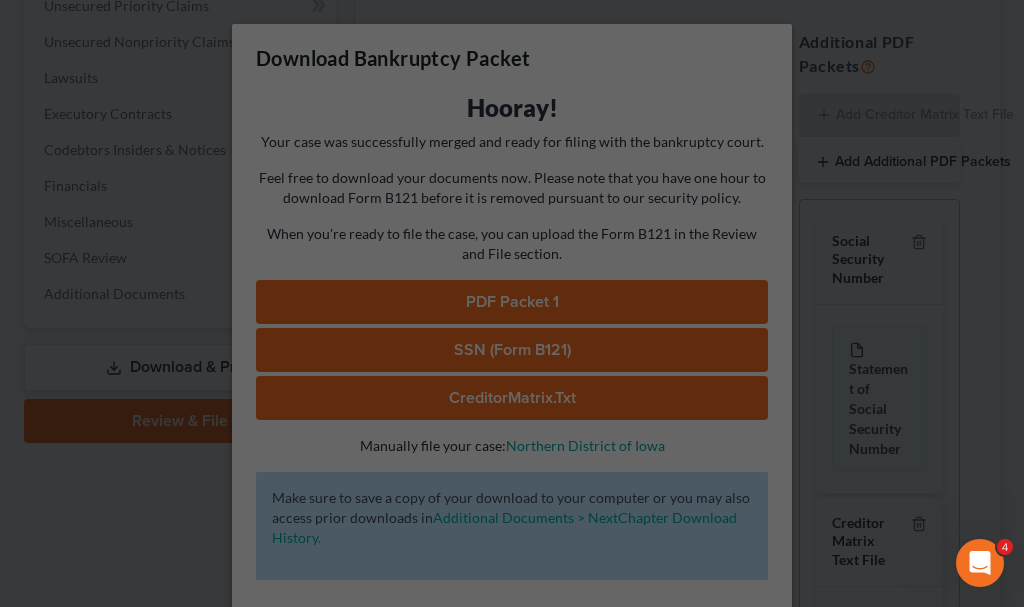 drag, startPoint x: 1015, startPoint y: 254, endPoint x: 996, endPoint y: 466, distance: 212.84972 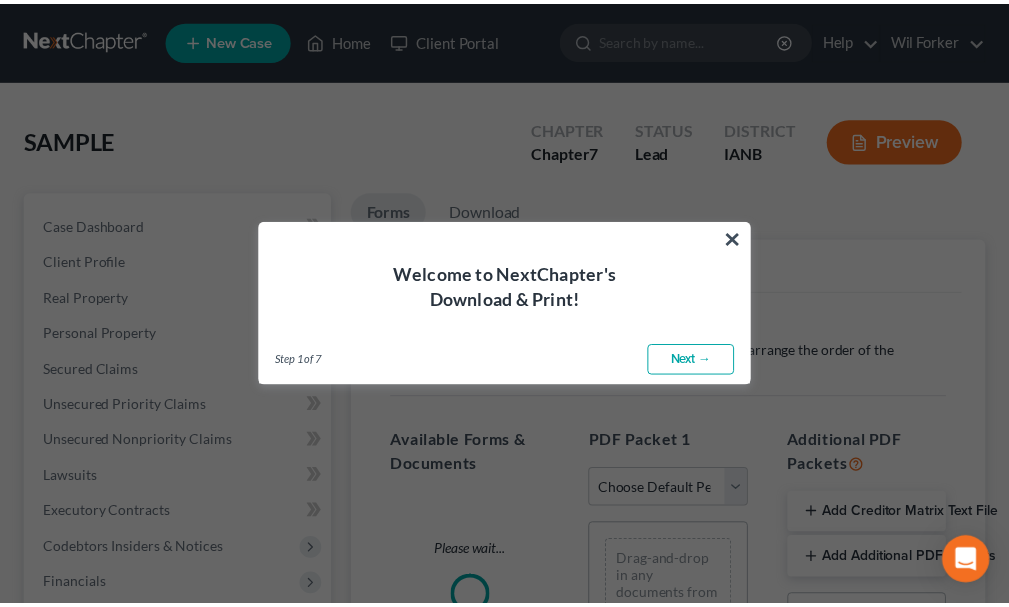 scroll, scrollTop: 400, scrollLeft: 0, axis: vertical 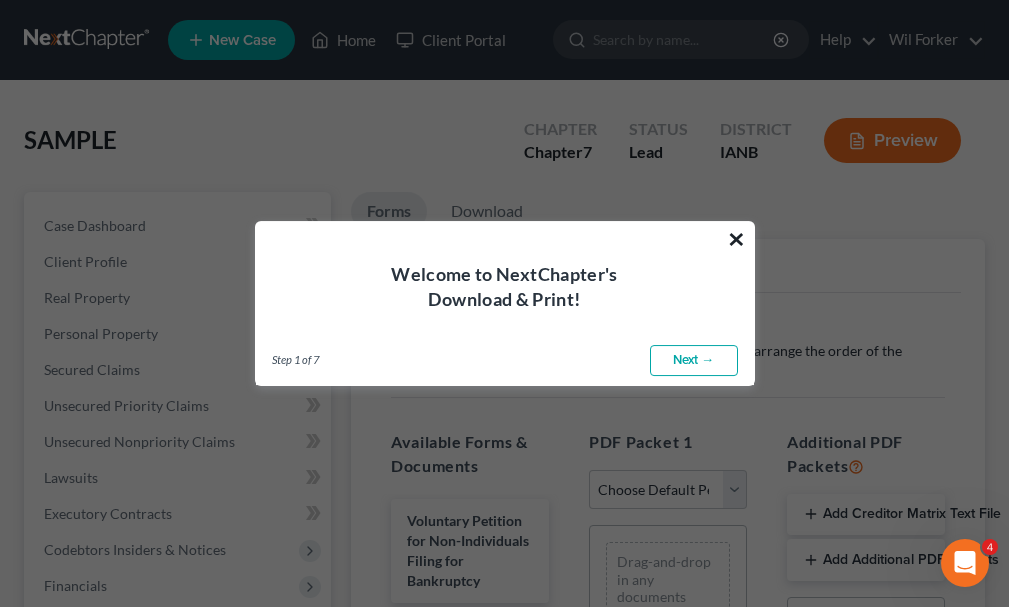 click on "×" at bounding box center [736, 239] 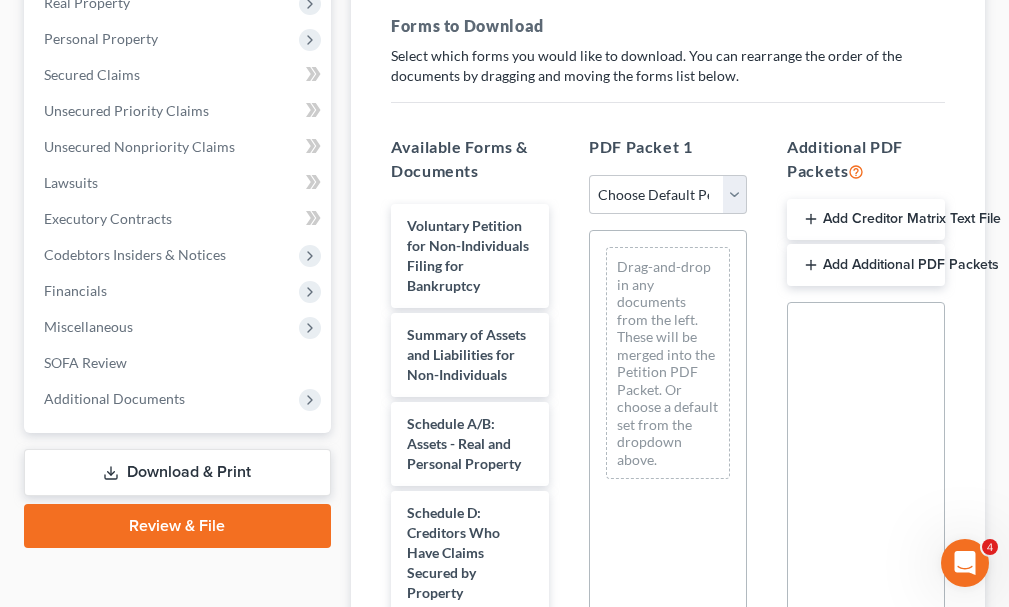 scroll, scrollTop: 300, scrollLeft: 0, axis: vertical 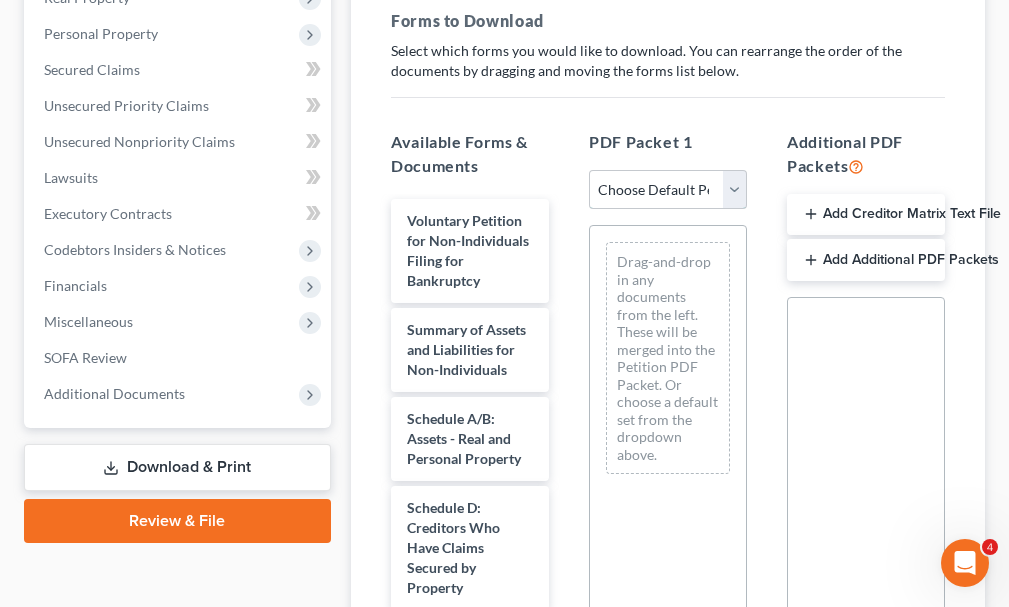 click on "Choose Default Petition PDF Packet Complete Bankruptcy Petition (all forms and schedules) Emergency Filing Forms (Petition and Creditor List Only) Amended Forms Signature Pages Only" at bounding box center [668, 190] 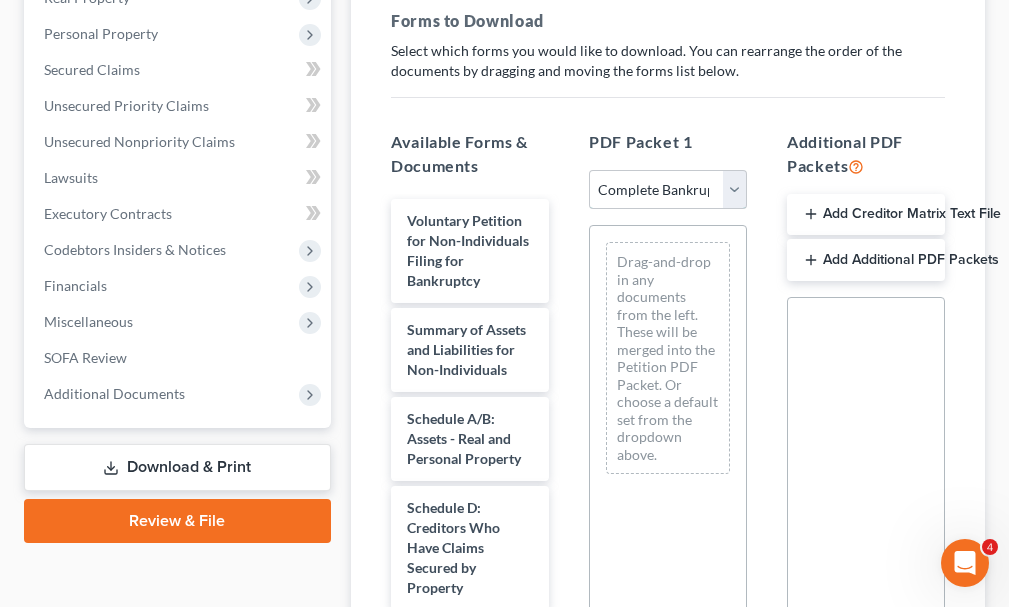 click on "Choose Default Petition PDF Packet Complete Bankruptcy Petition (all forms and schedules) Emergency Filing Forms (Petition and Creditor List Only) Amended Forms Signature Pages Only" at bounding box center (668, 190) 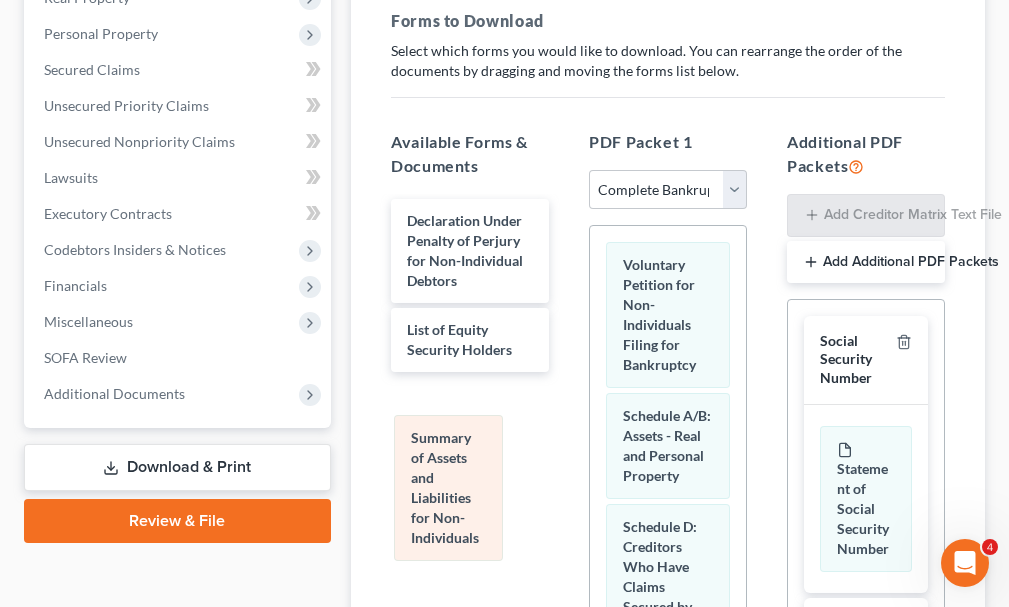 drag, startPoint x: 675, startPoint y: 453, endPoint x: 463, endPoint y: 475, distance: 213.13846 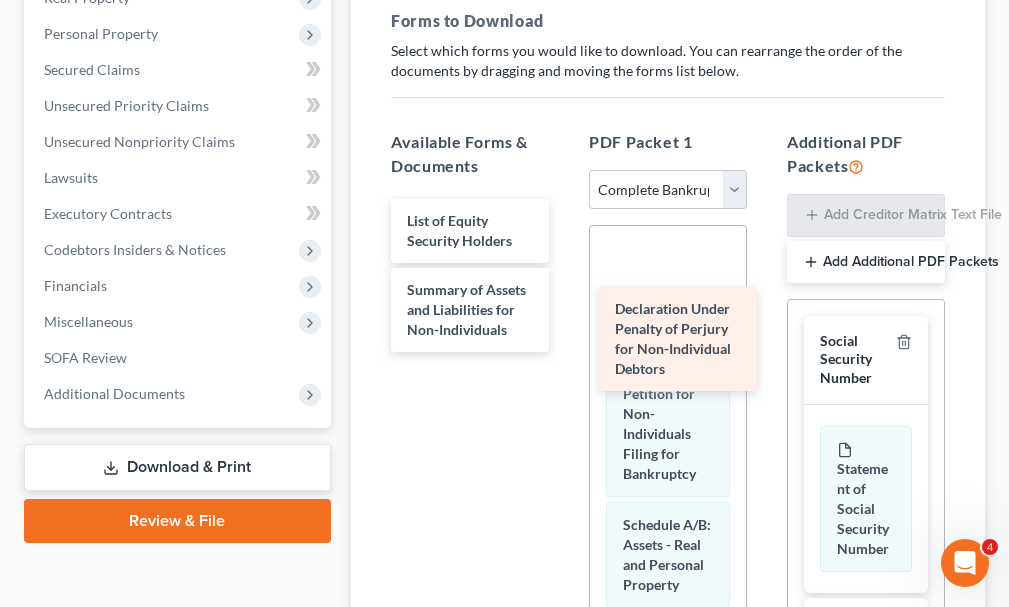 drag, startPoint x: 451, startPoint y: 235, endPoint x: 660, endPoint y: 322, distance: 226.38463 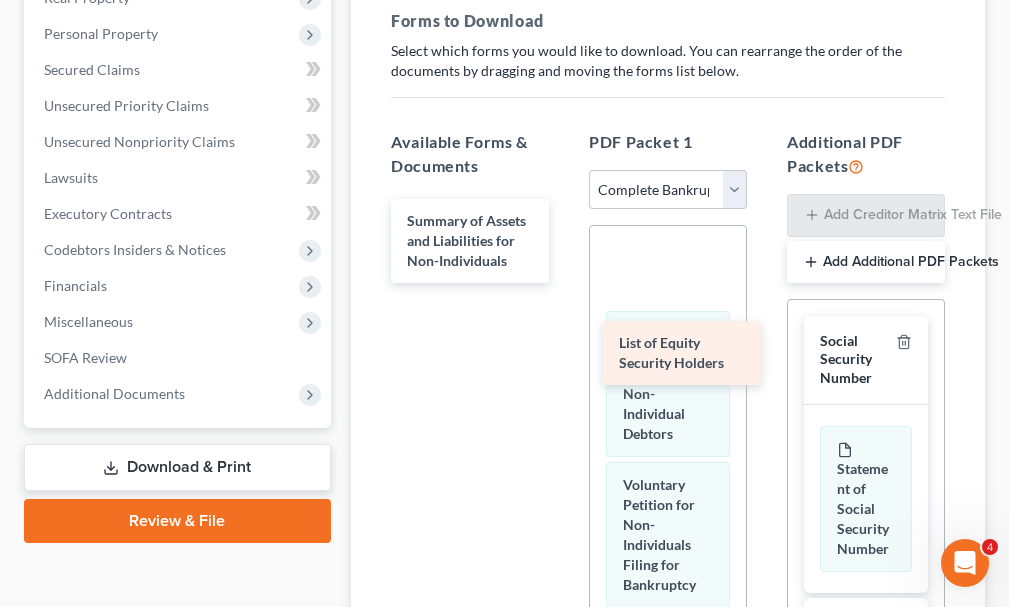 drag, startPoint x: 450, startPoint y: 216, endPoint x: 665, endPoint y: 341, distance: 248.69661 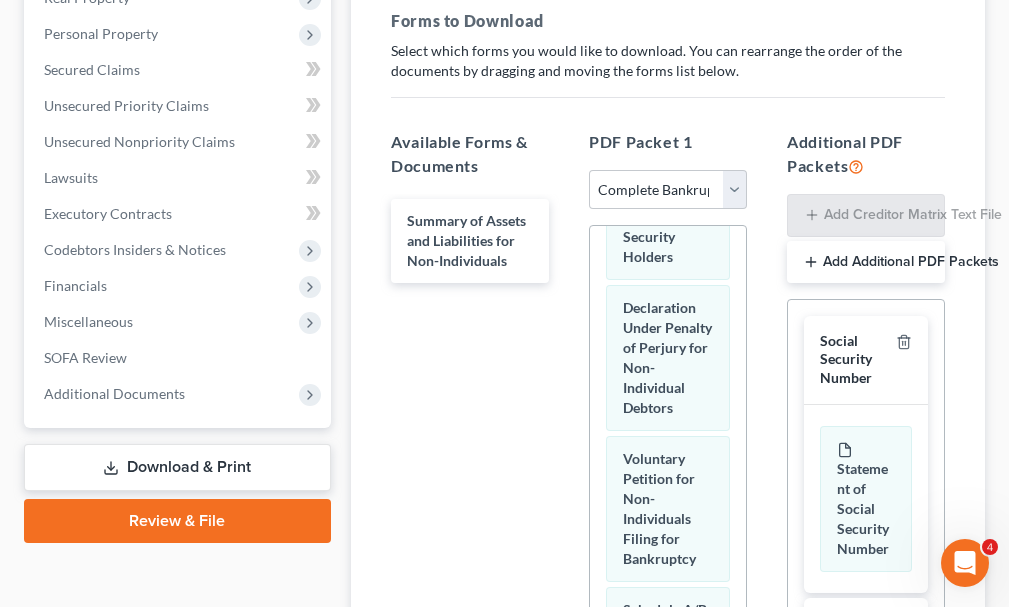 scroll, scrollTop: 100, scrollLeft: 0, axis: vertical 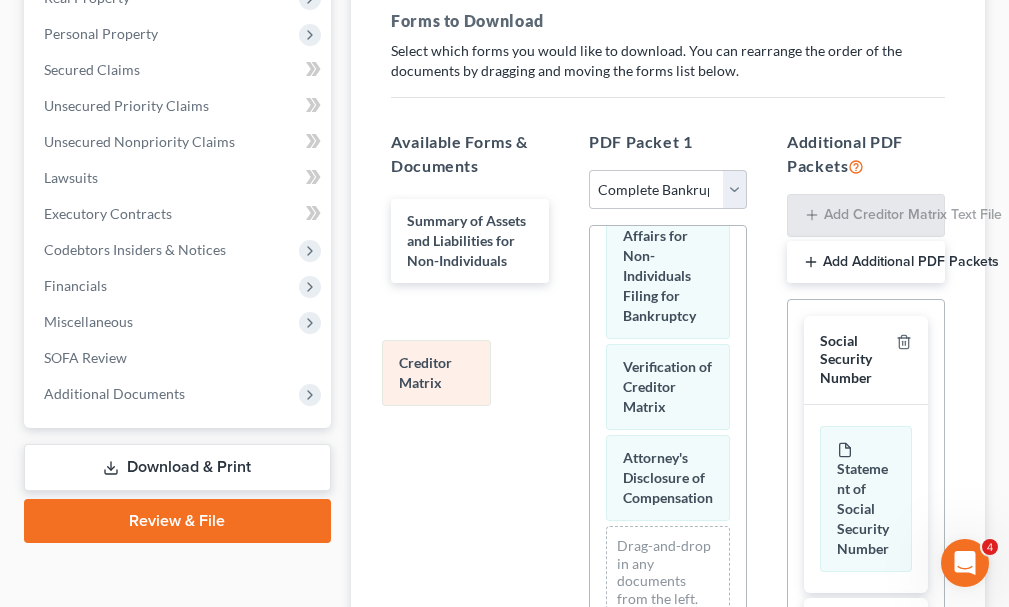 drag, startPoint x: 679, startPoint y: 466, endPoint x: 455, endPoint y: 374, distance: 242.15697 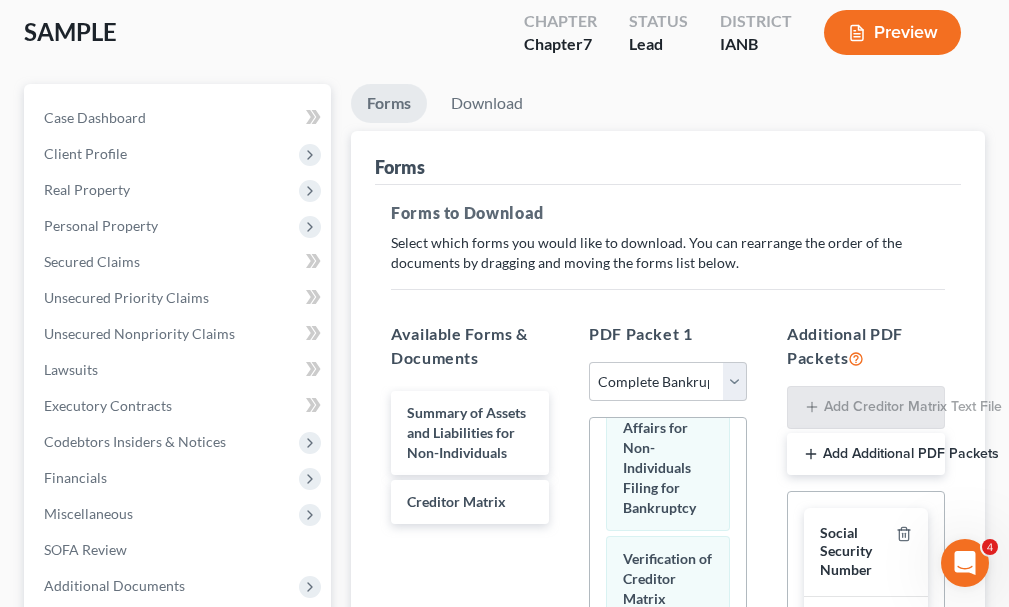 scroll, scrollTop: 100, scrollLeft: 0, axis: vertical 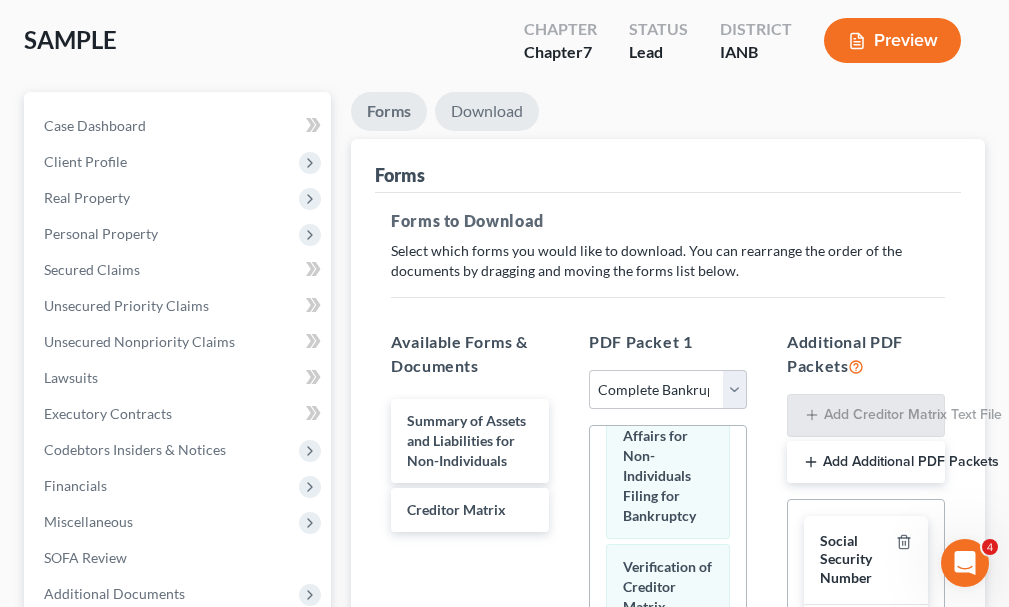 click on "Download" at bounding box center (487, 111) 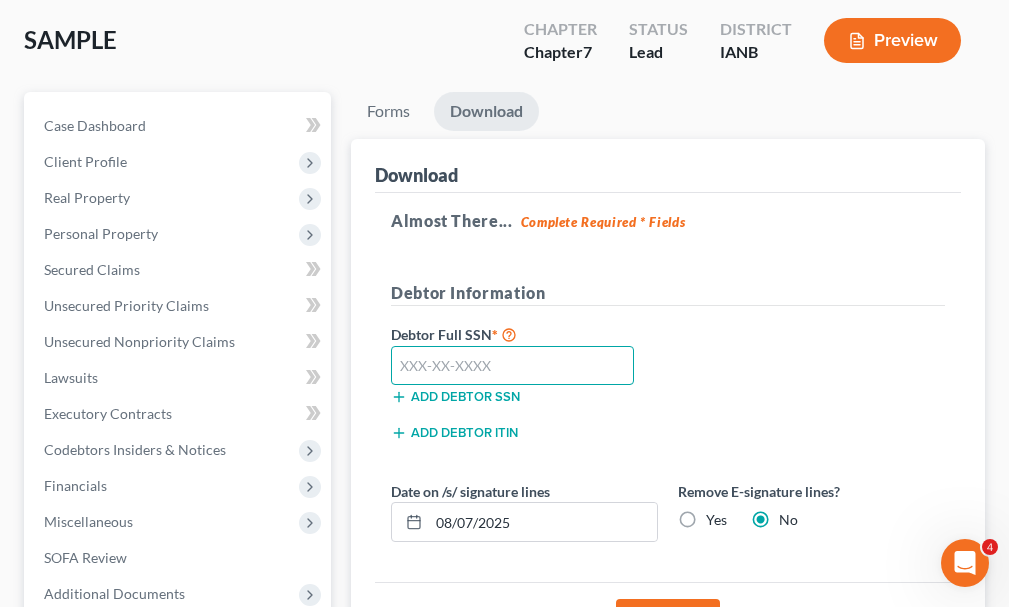 click at bounding box center [512, 366] 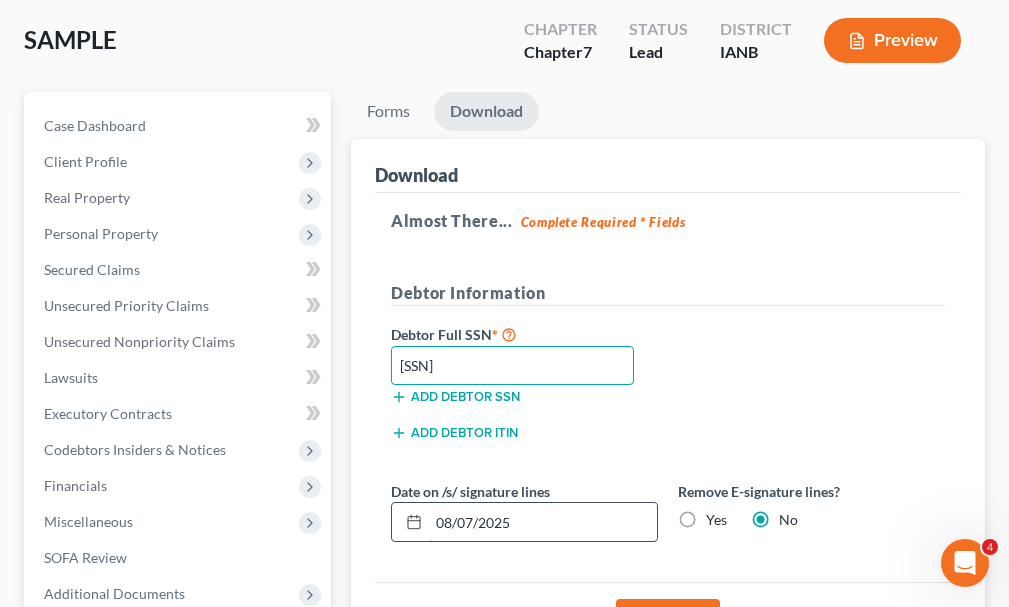 type on "[SSN]" 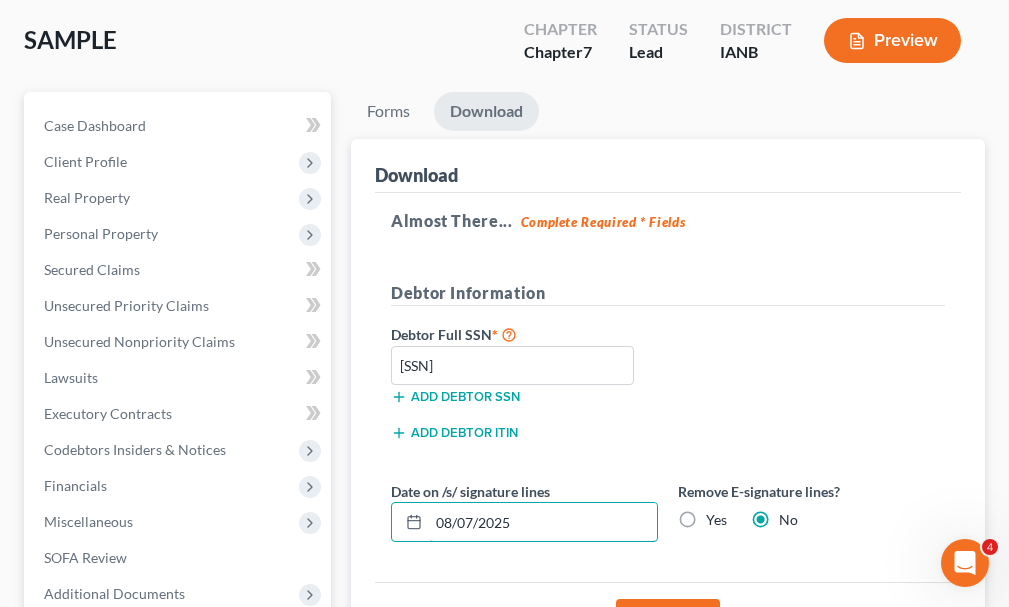 drag, startPoint x: 541, startPoint y: 534, endPoint x: 400, endPoint y: 546, distance: 141.50972 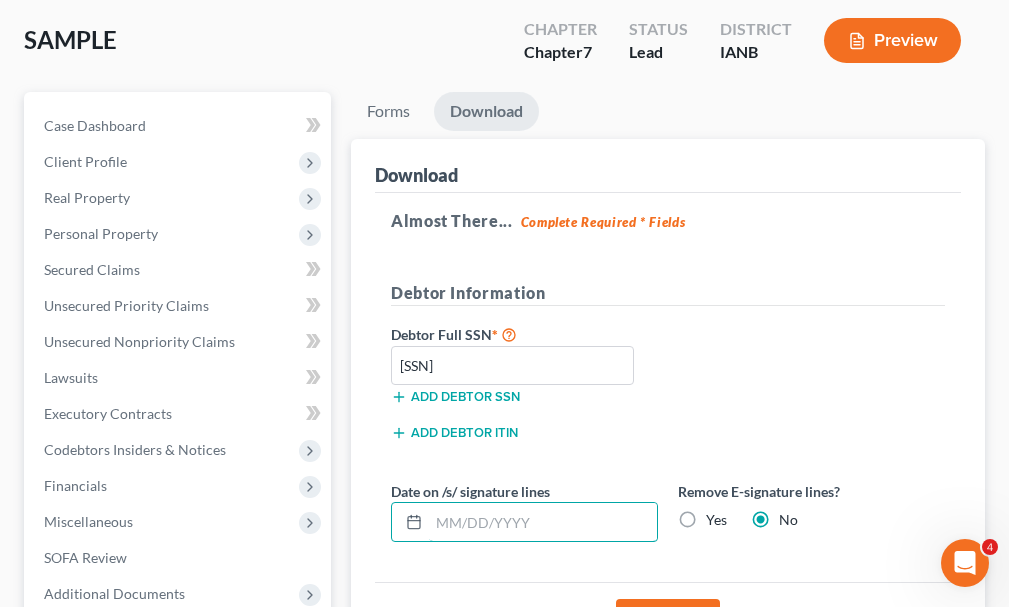 type 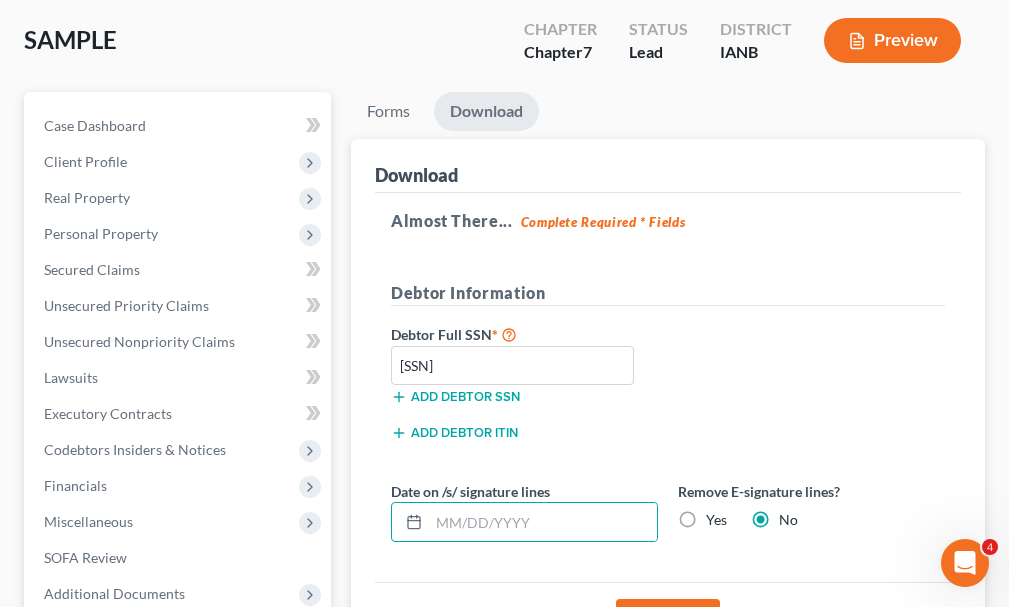 drag, startPoint x: 688, startPoint y: 520, endPoint x: 704, endPoint y: 480, distance: 43.081318 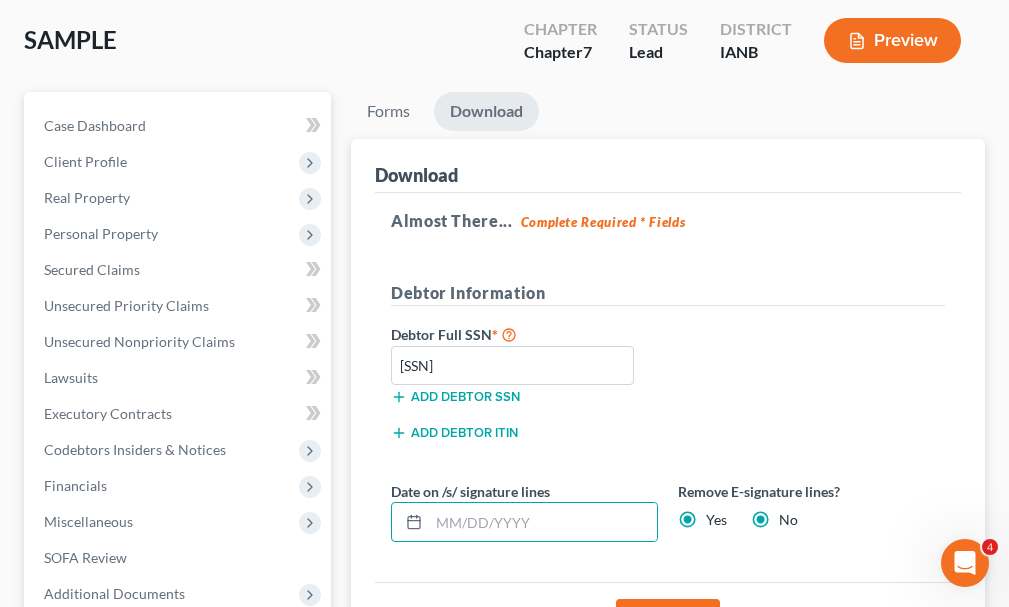 radio on "false" 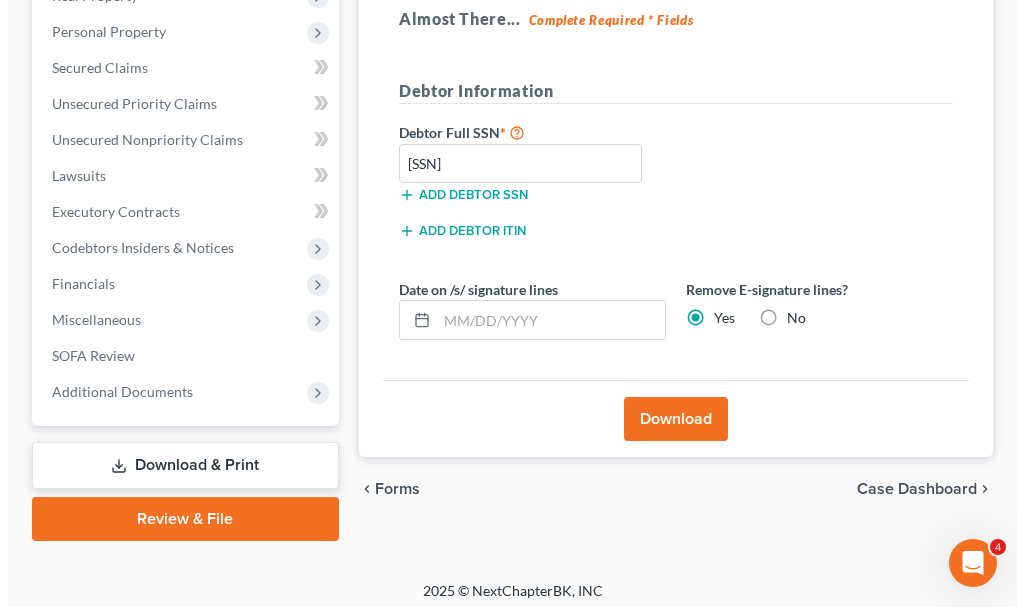 scroll, scrollTop: 312, scrollLeft: 0, axis: vertical 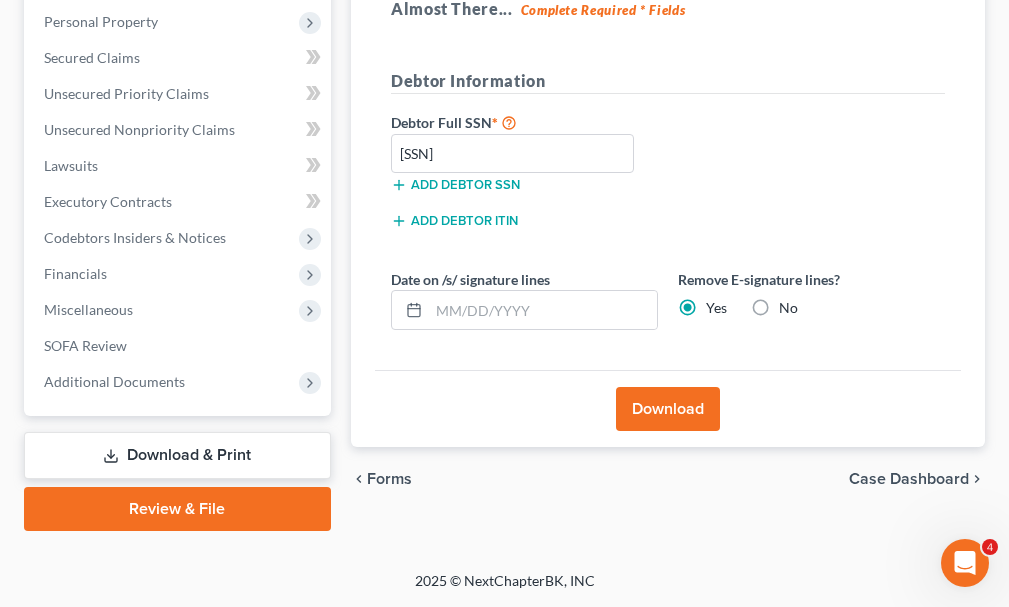 click on "Download" at bounding box center [668, 409] 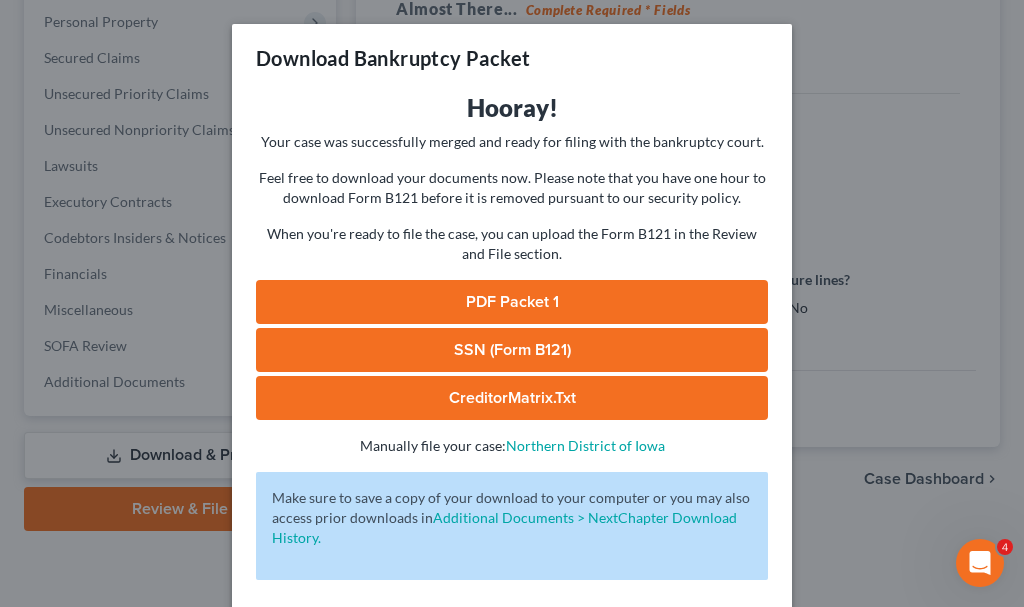 click on "SSN (Form B121)" at bounding box center (512, 350) 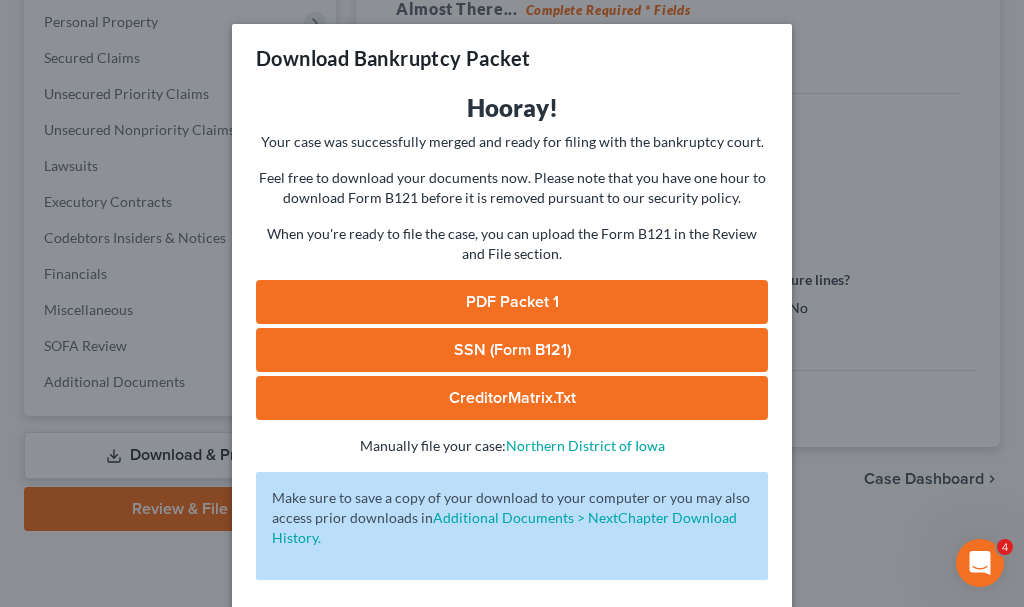 click on "PDF Packet 1" at bounding box center (512, 302) 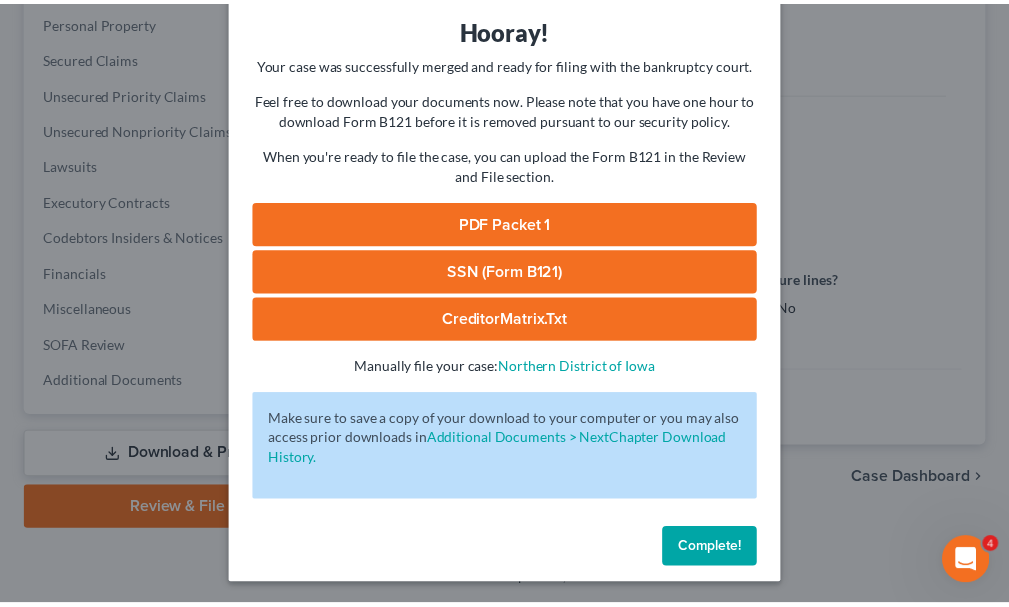 scroll, scrollTop: 81, scrollLeft: 0, axis: vertical 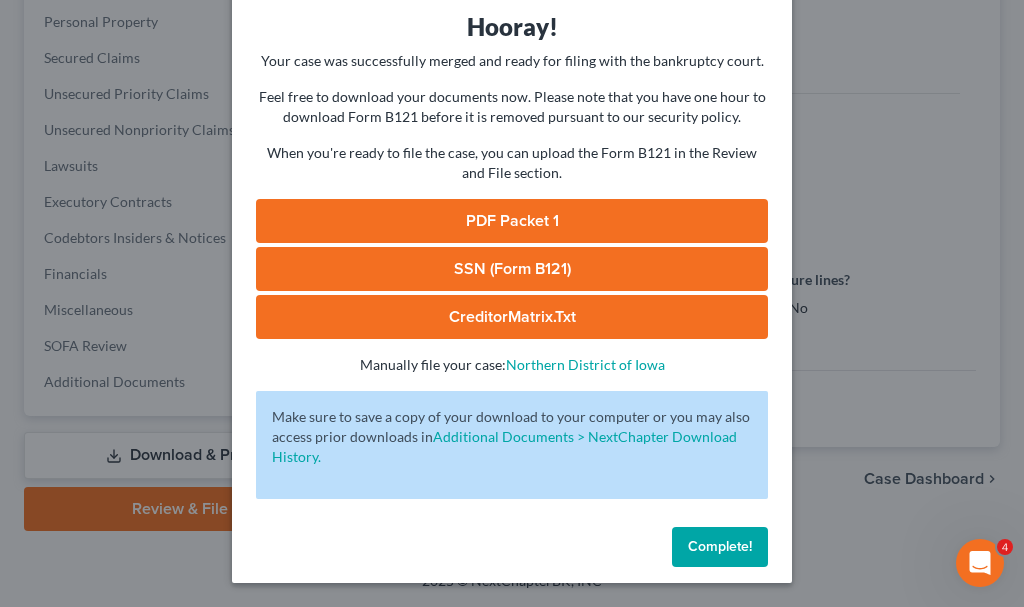 click on "Complete!" at bounding box center [720, 546] 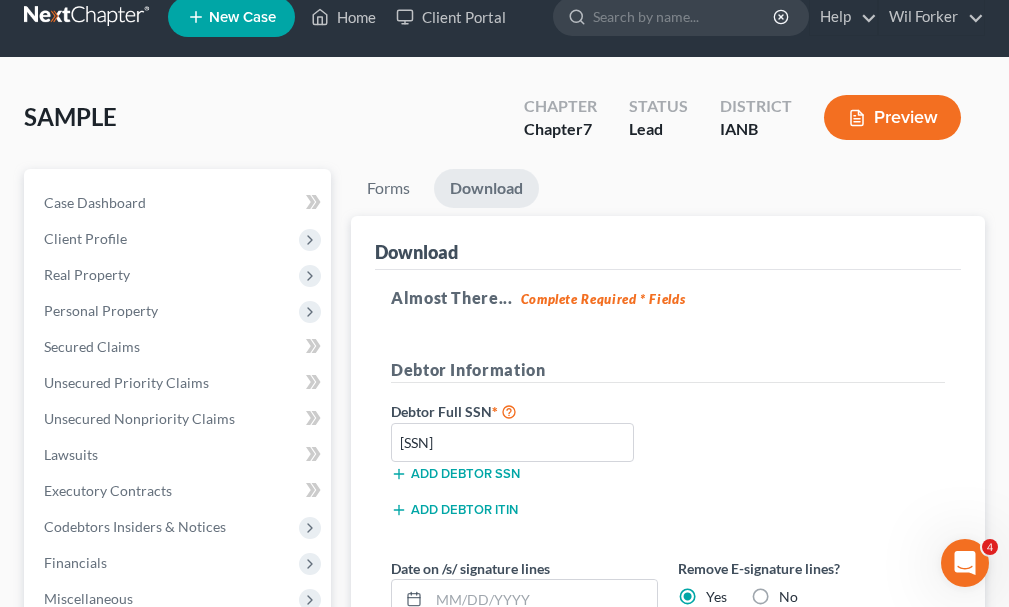 scroll, scrollTop: 0, scrollLeft: 0, axis: both 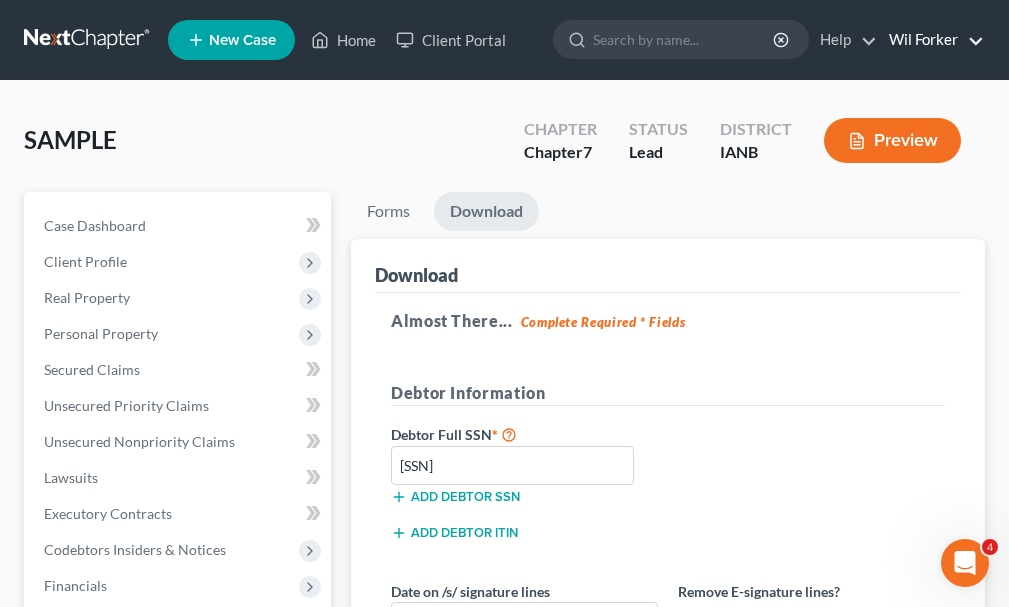 click on "Wil Forker" at bounding box center (931, 40) 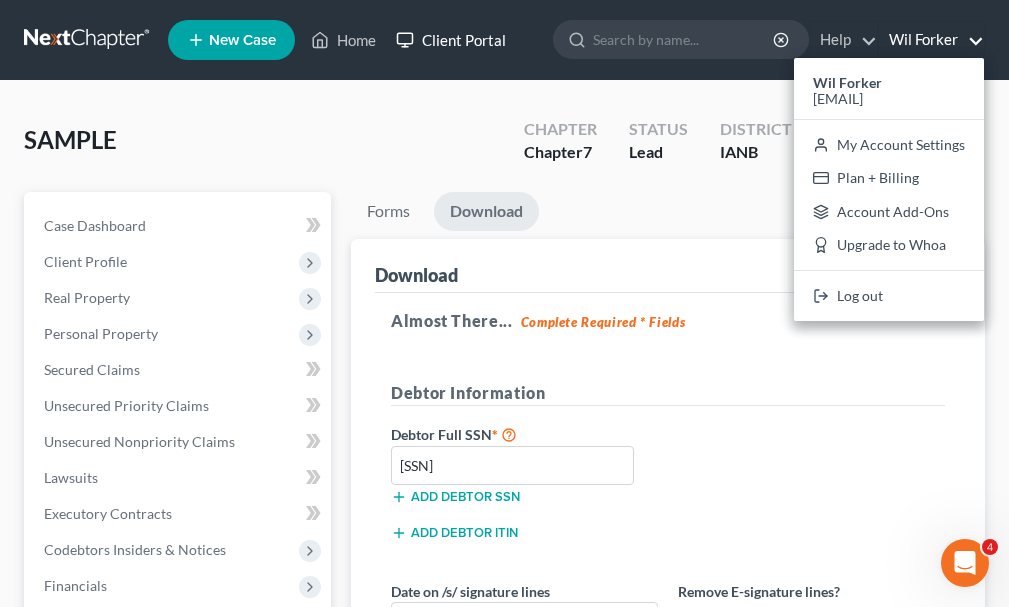 click on "Client Portal" at bounding box center (451, 40) 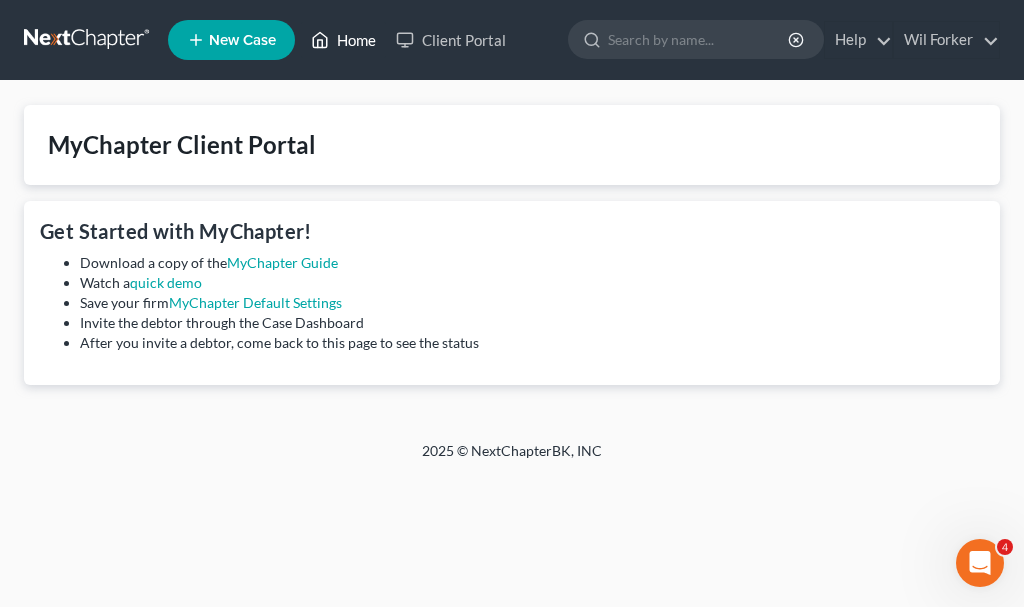 click on "Home" at bounding box center [343, 40] 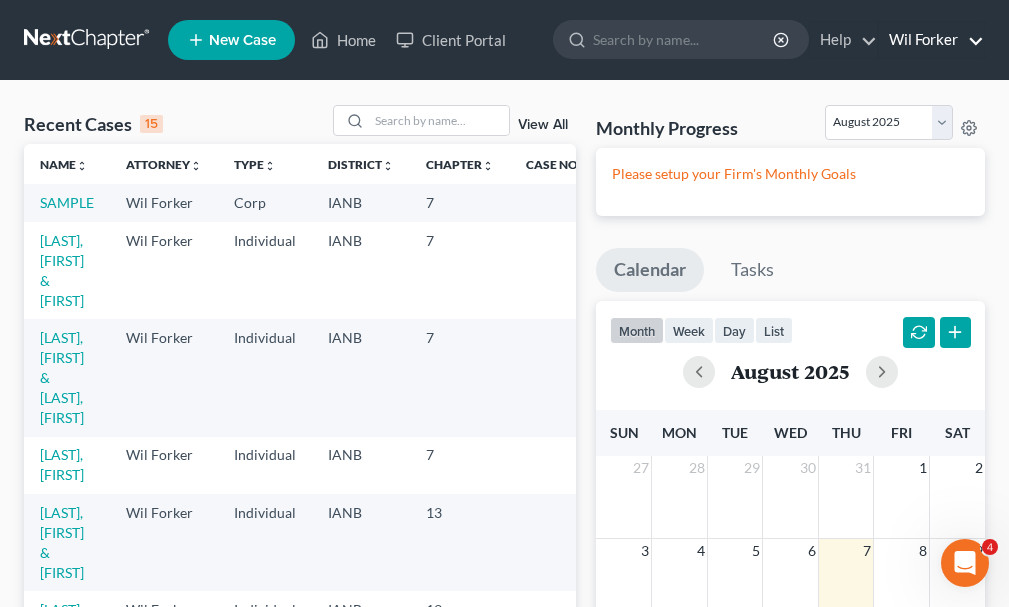 click on "Wil Forker" at bounding box center [931, 40] 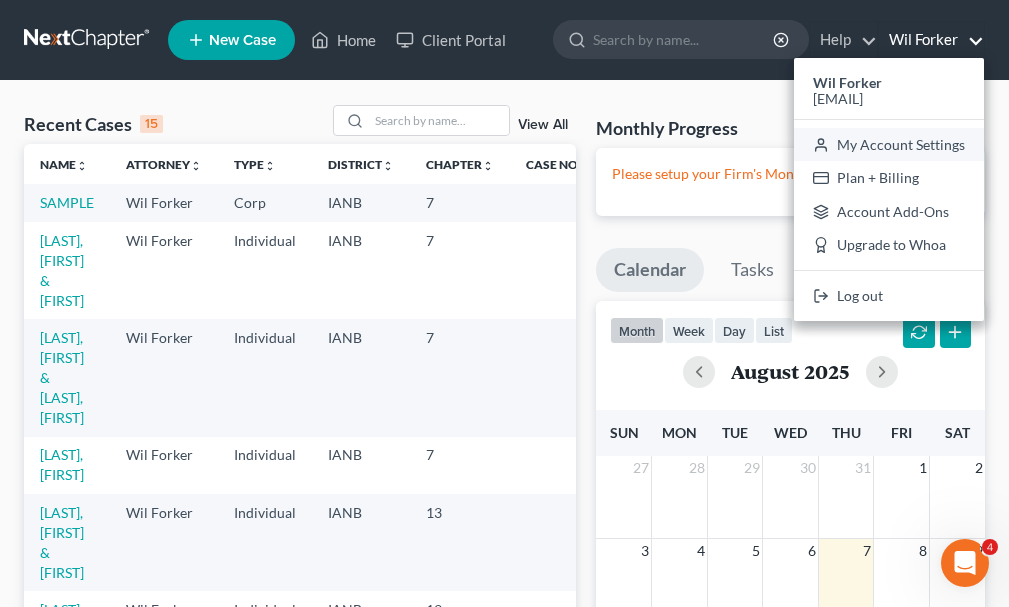 click on "My Account Settings" at bounding box center (889, 145) 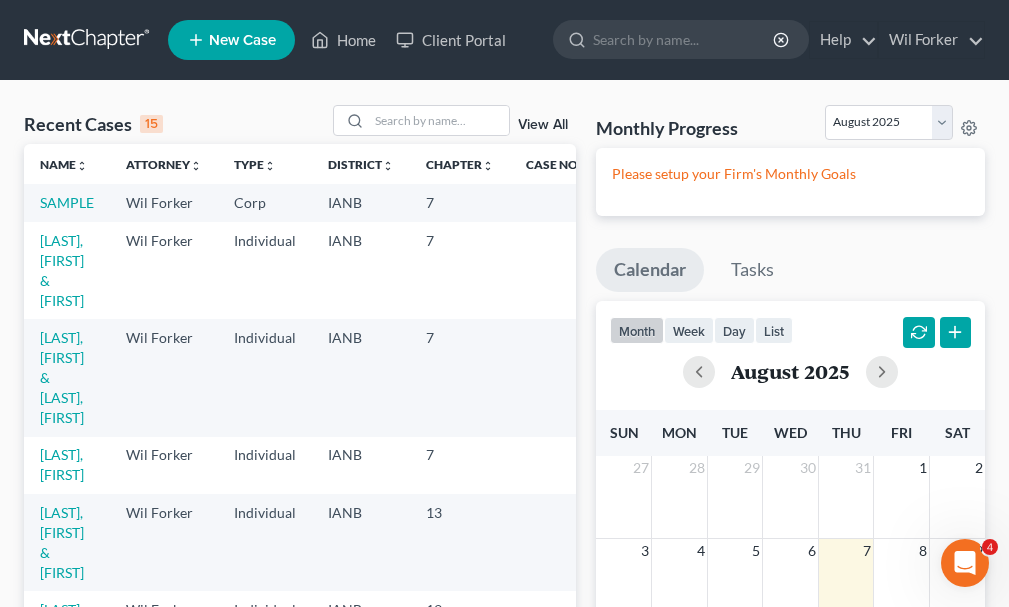 select on "23" 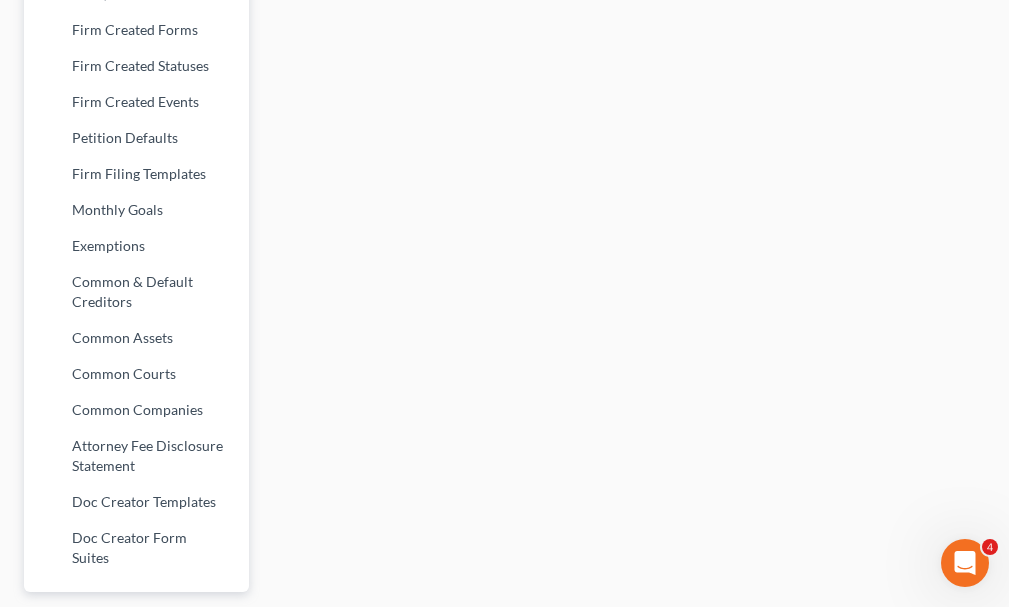 scroll, scrollTop: 1054, scrollLeft: 0, axis: vertical 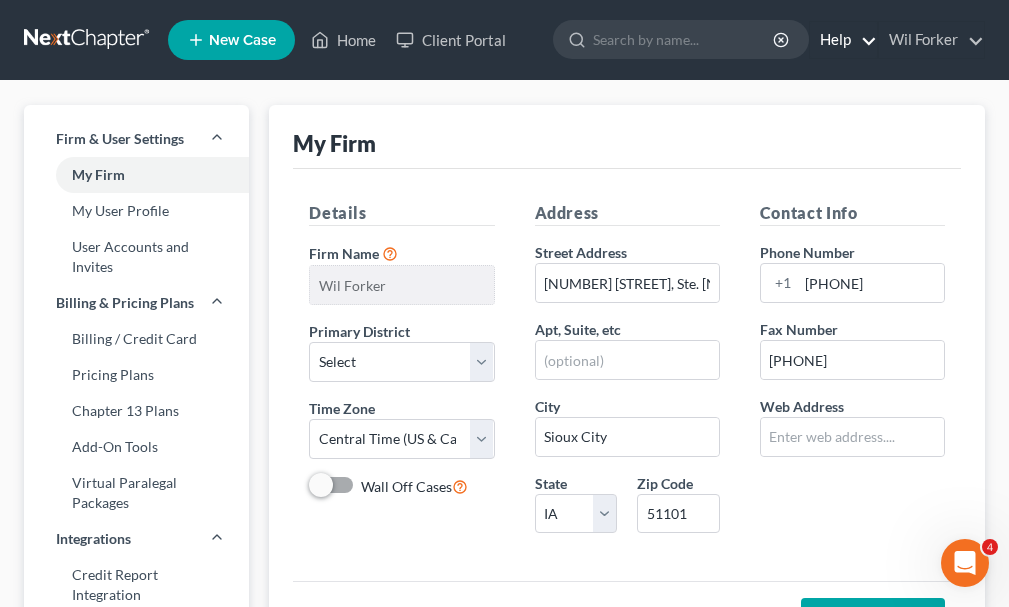 click on "Help" at bounding box center (843, 40) 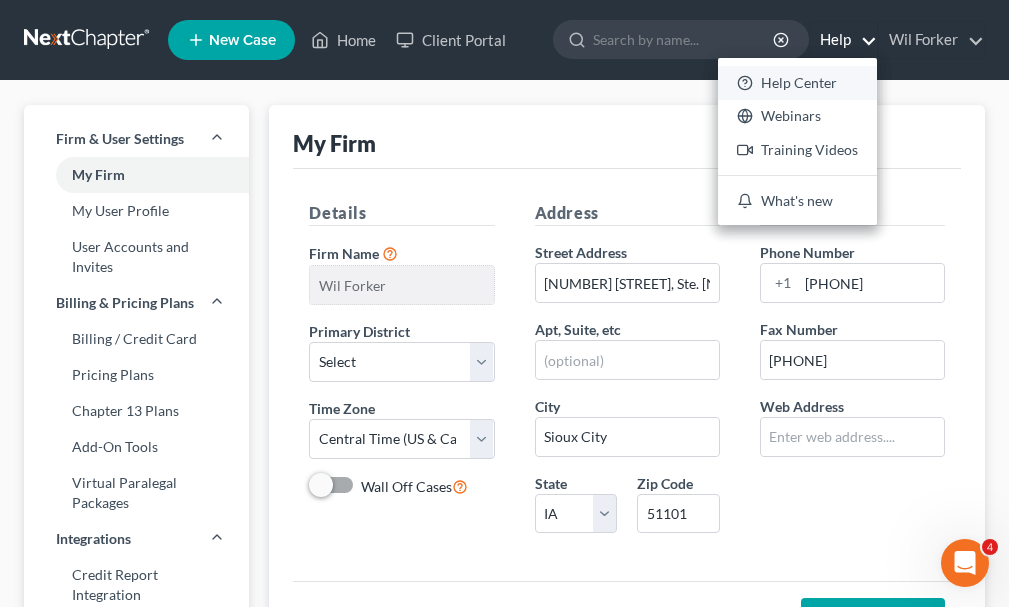 click on "Help Center" at bounding box center (797, 83) 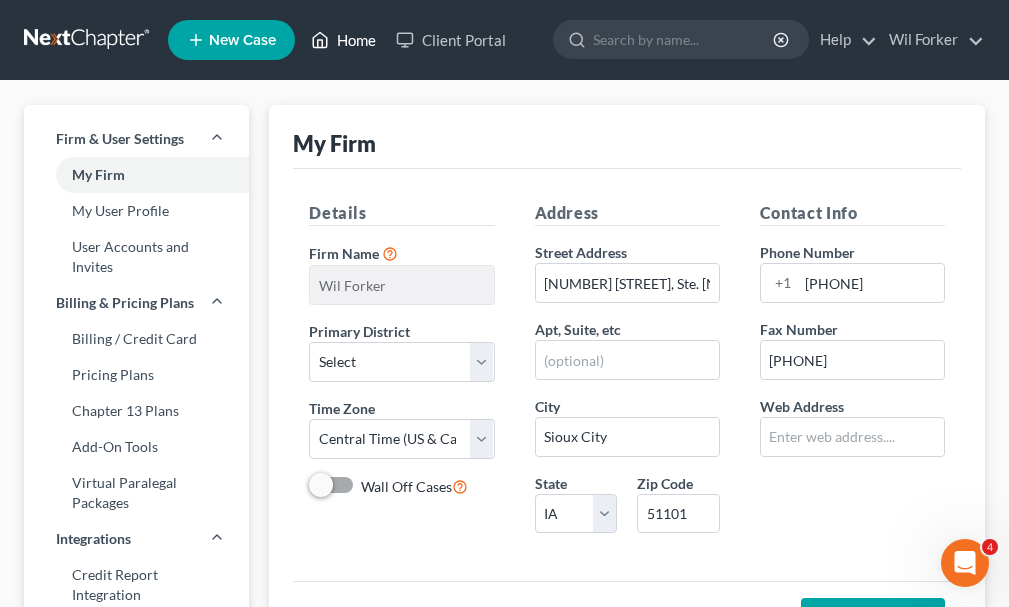 click on "Home" at bounding box center (343, 40) 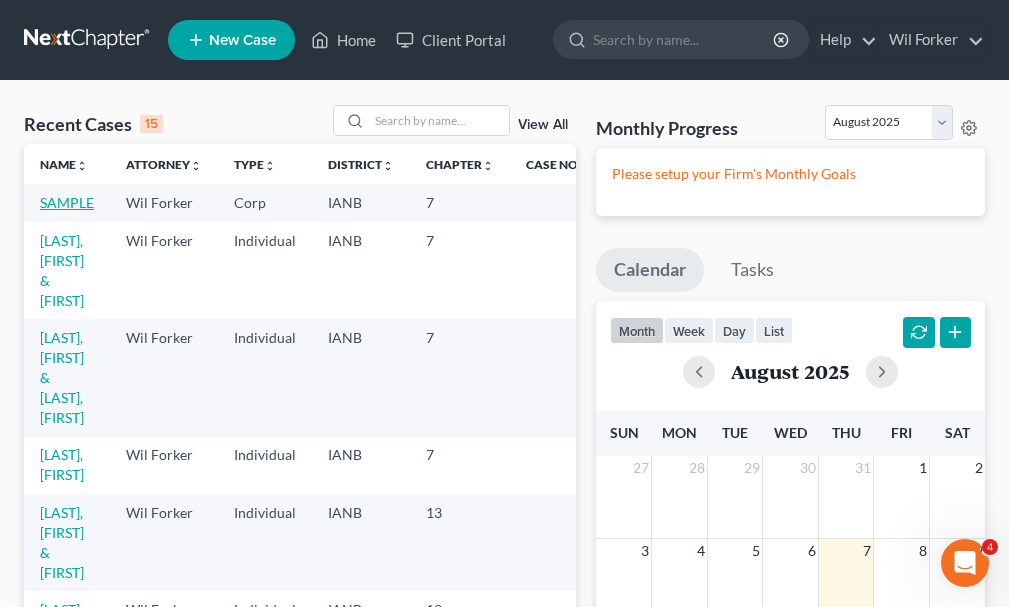 click on "SAMPLE" at bounding box center (67, 202) 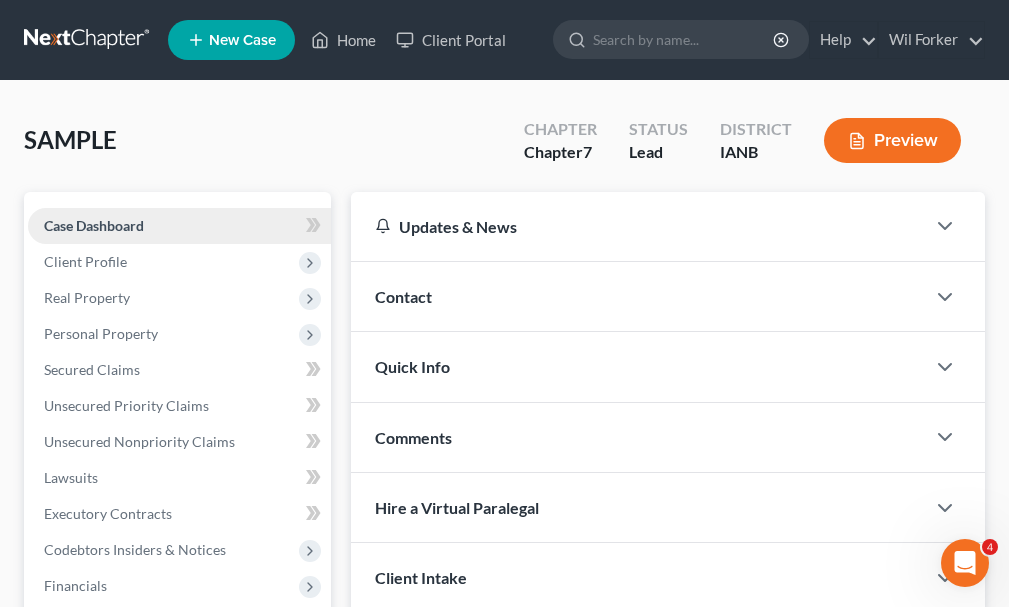 click on "Case Dashboard" at bounding box center (94, 225) 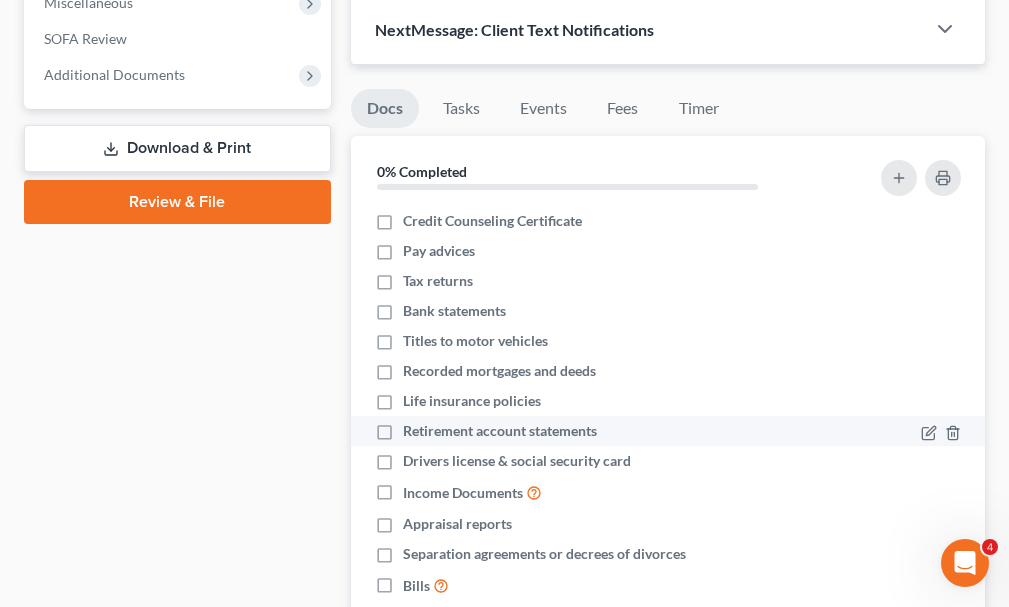 scroll, scrollTop: 565, scrollLeft: 0, axis: vertical 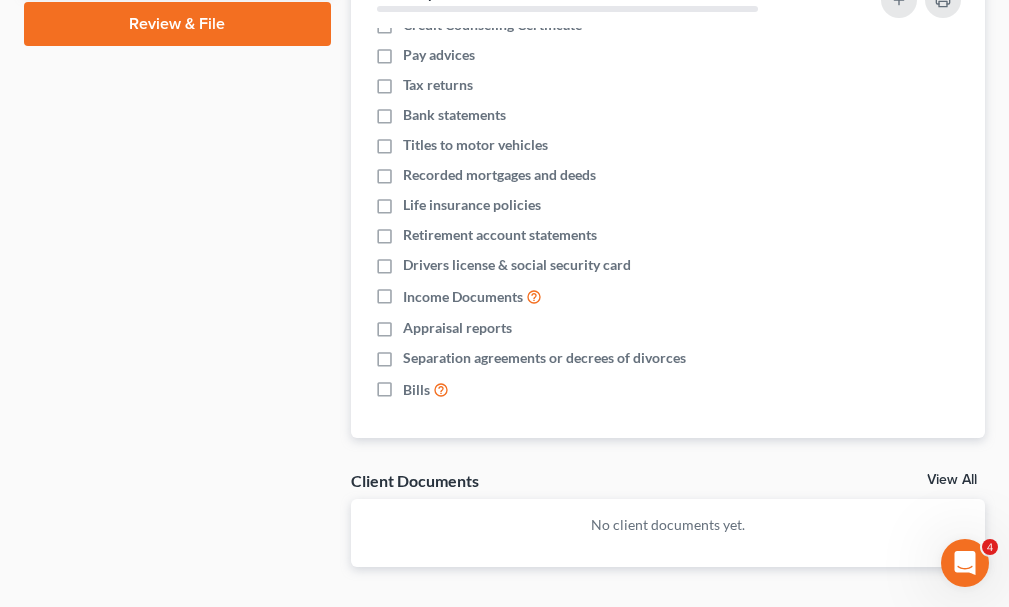 click on "View All" at bounding box center [952, 480] 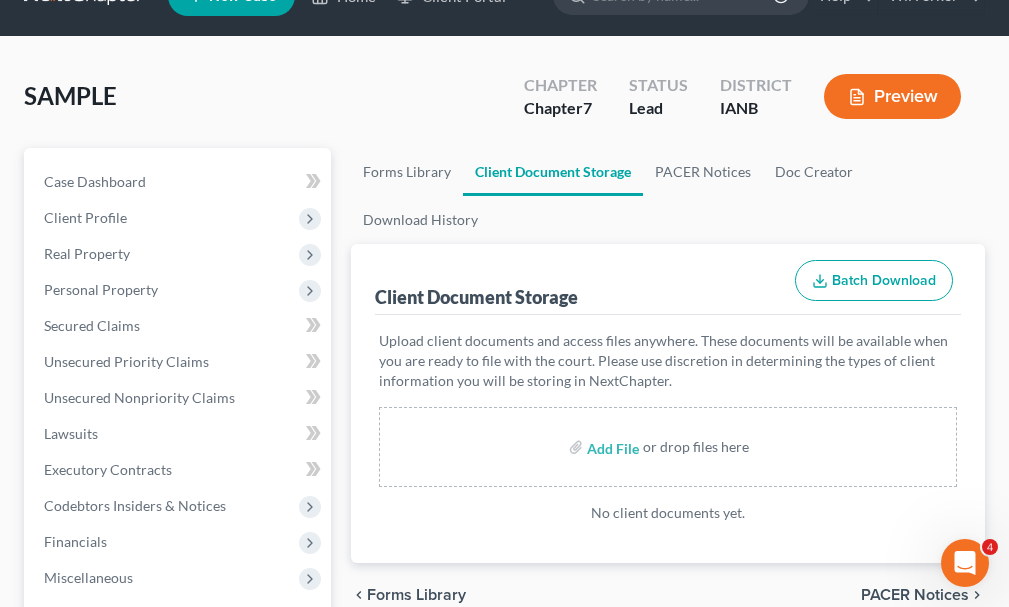 scroll, scrollTop: 0, scrollLeft: 0, axis: both 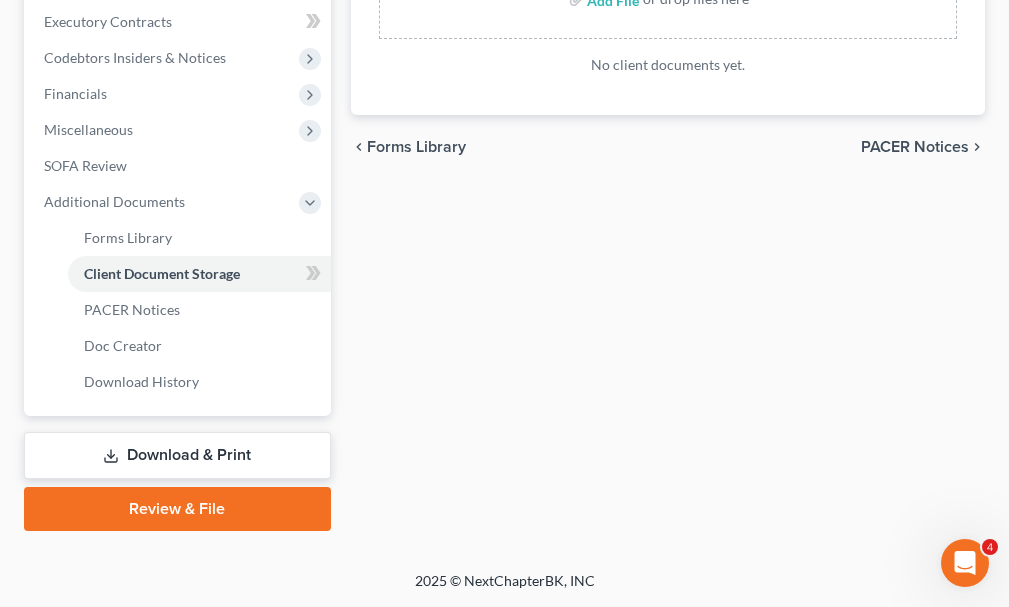 click on "Forms Library" at bounding box center [416, 147] 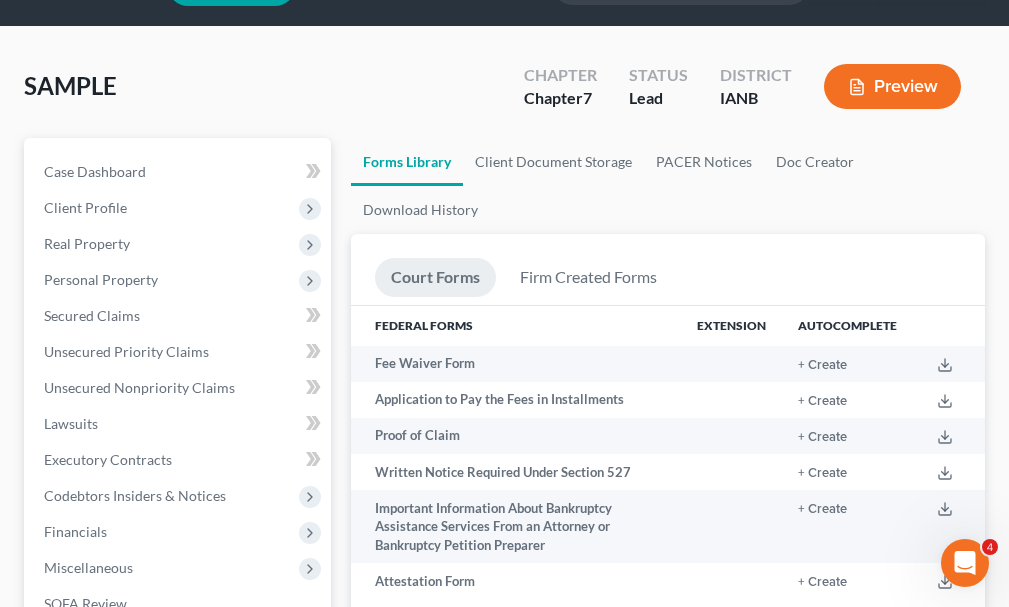 scroll, scrollTop: 0, scrollLeft: 0, axis: both 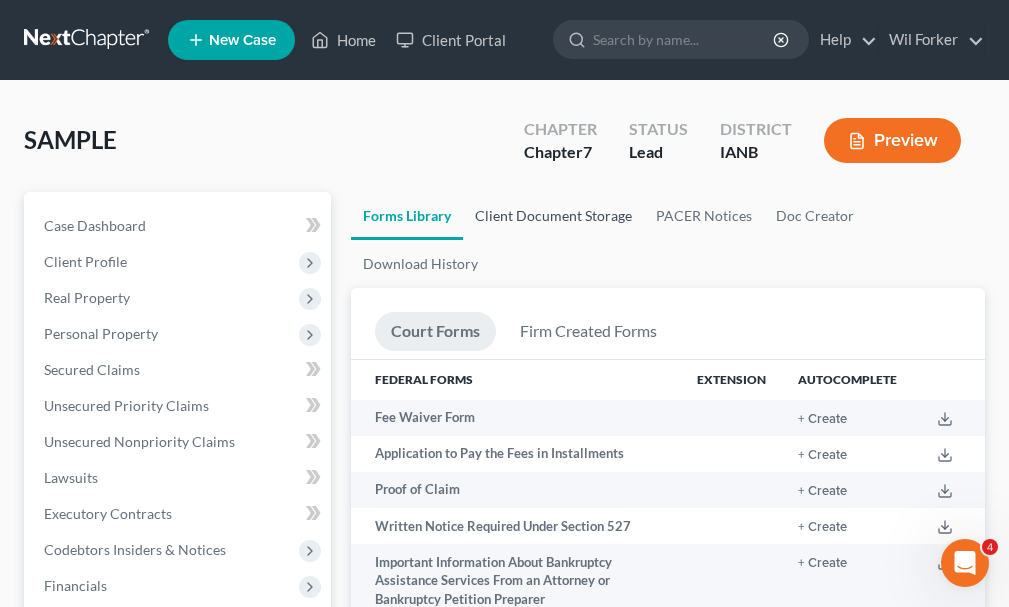 click on "Client Document Storage" at bounding box center [553, 216] 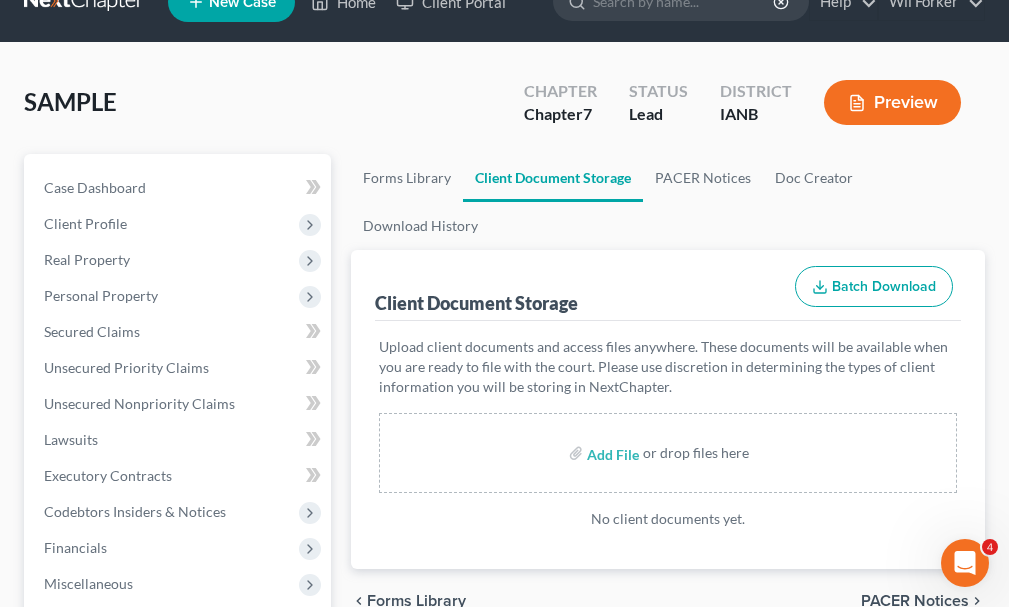 scroll, scrollTop: 0, scrollLeft: 0, axis: both 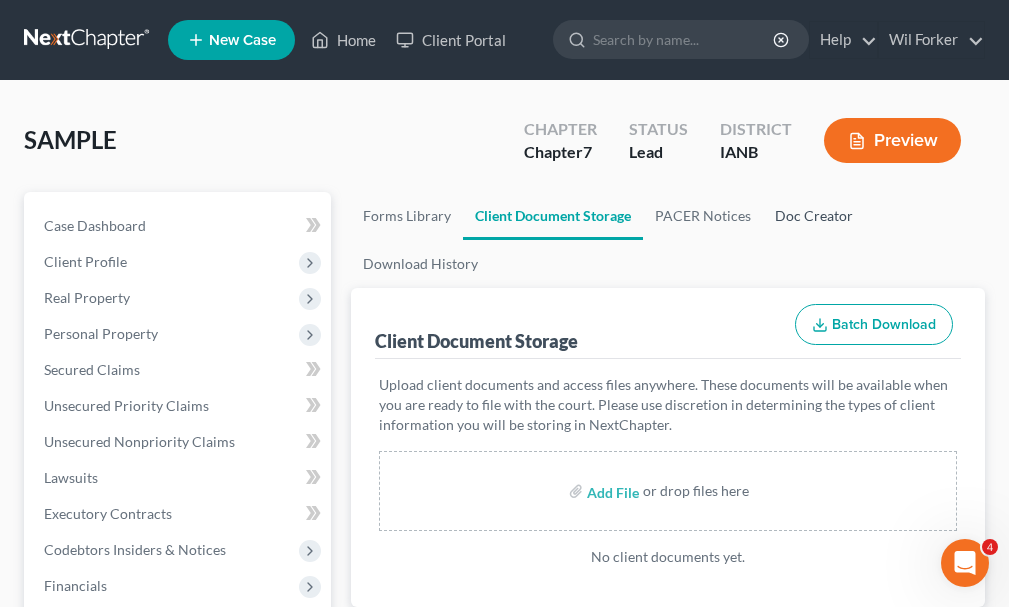 click on "Doc Creator" at bounding box center (814, 216) 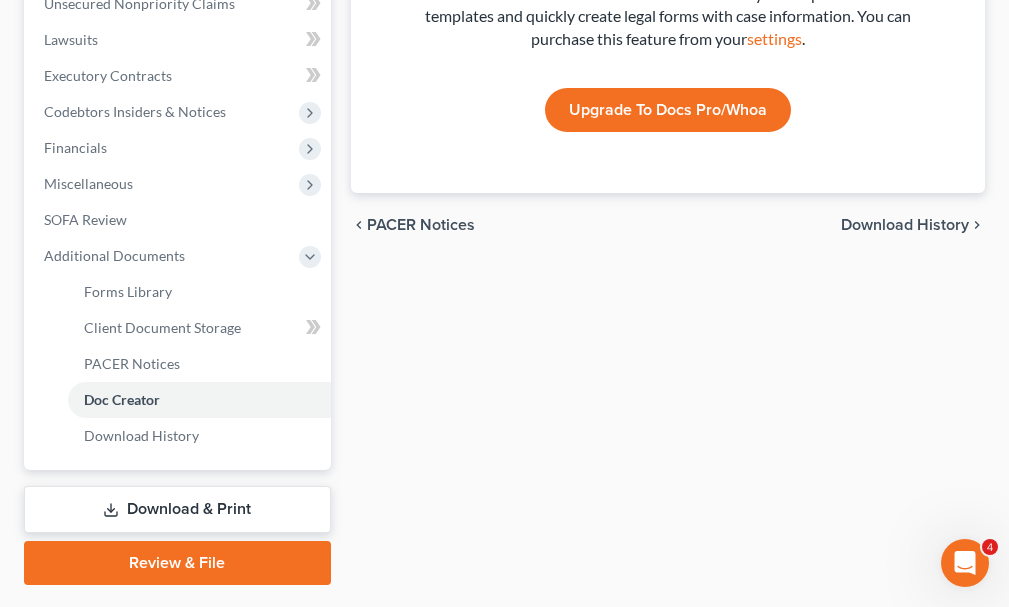 scroll, scrollTop: 492, scrollLeft: 0, axis: vertical 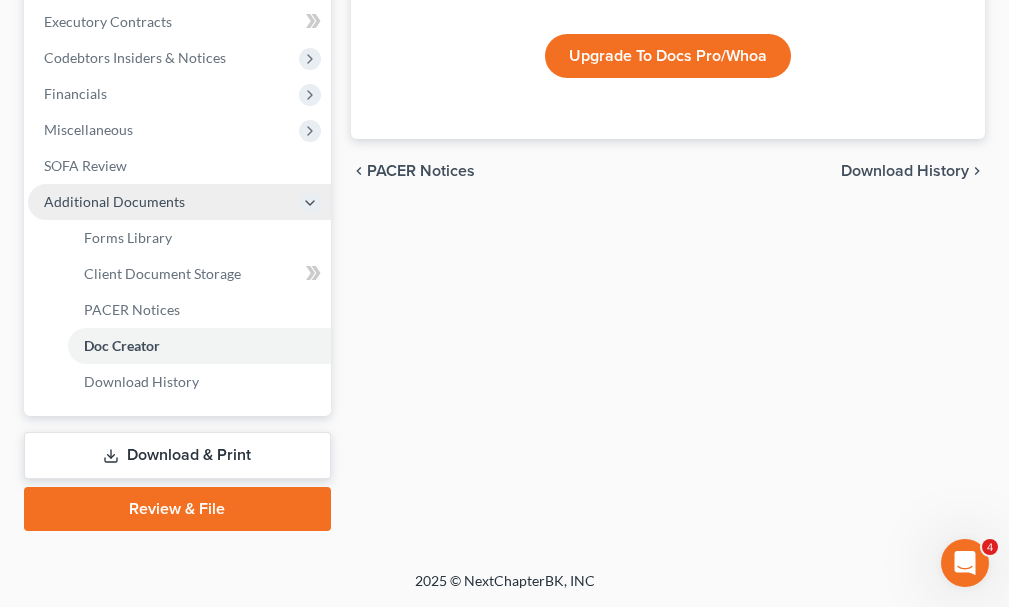 click on "Additional Documents" at bounding box center [114, 201] 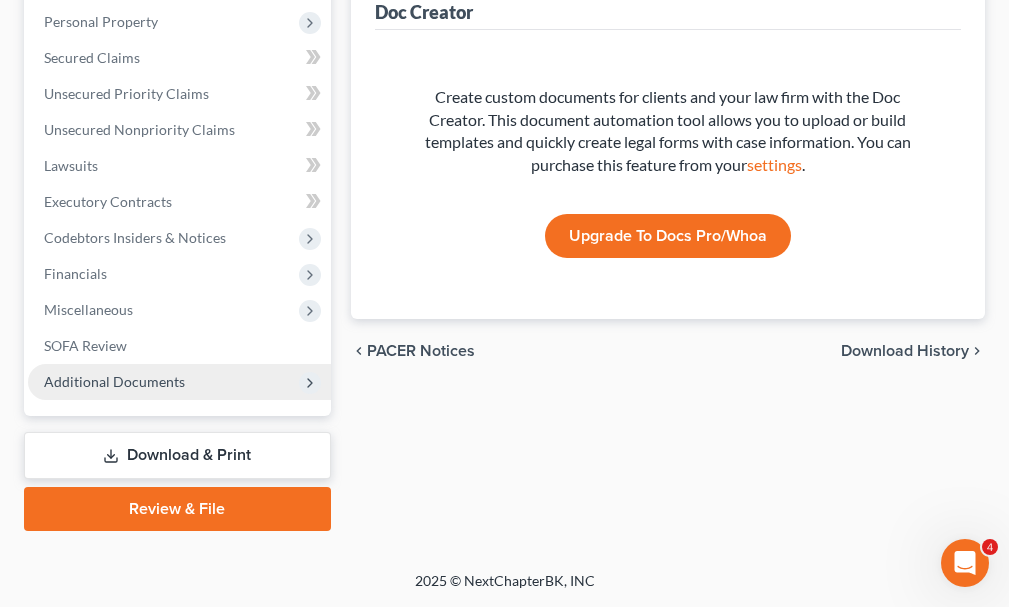 scroll, scrollTop: 312, scrollLeft: 0, axis: vertical 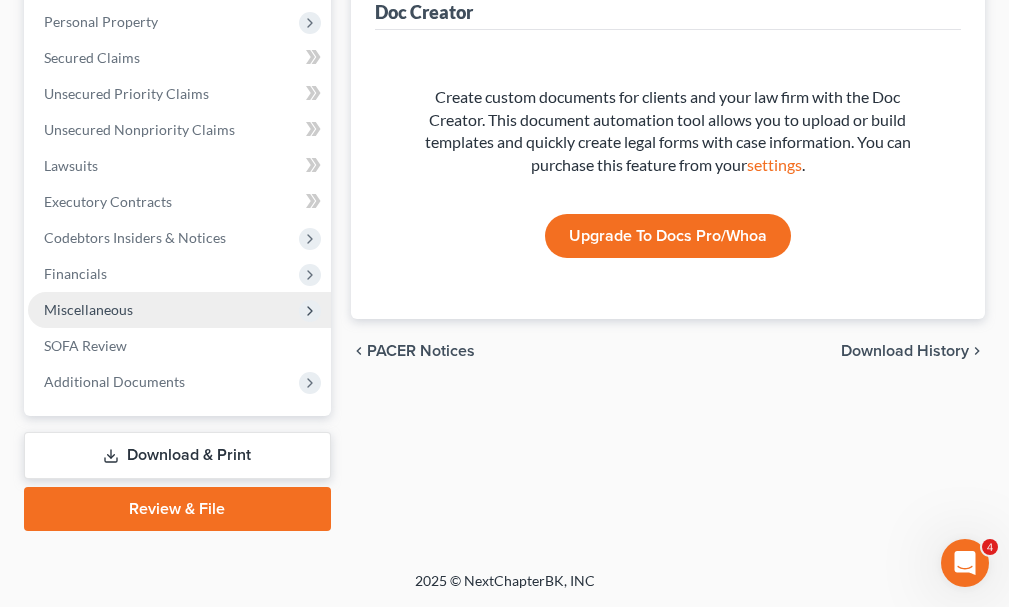 click on "Miscellaneous" at bounding box center (88, 309) 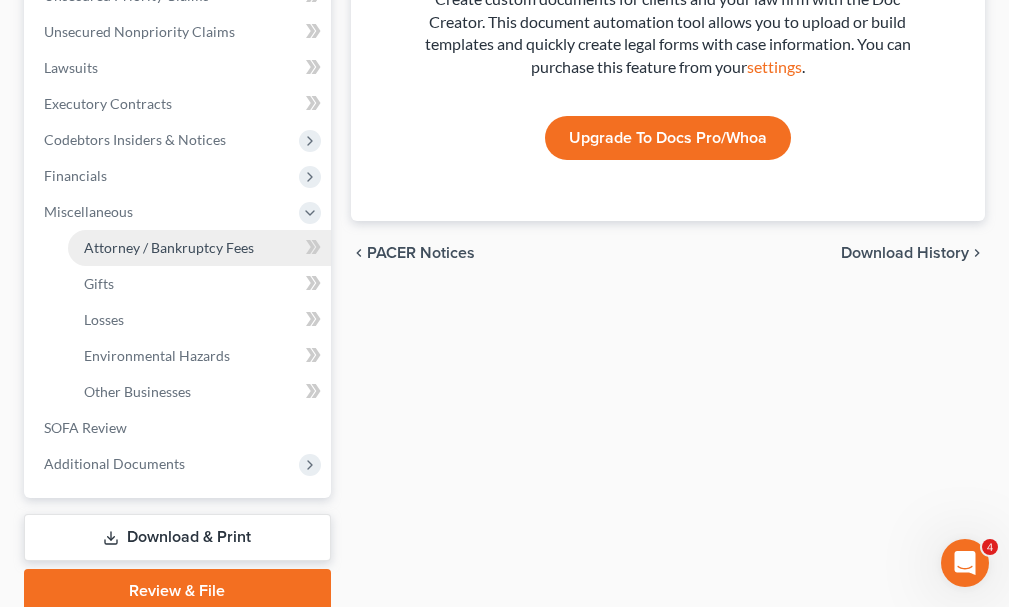 scroll, scrollTop: 492, scrollLeft: 0, axis: vertical 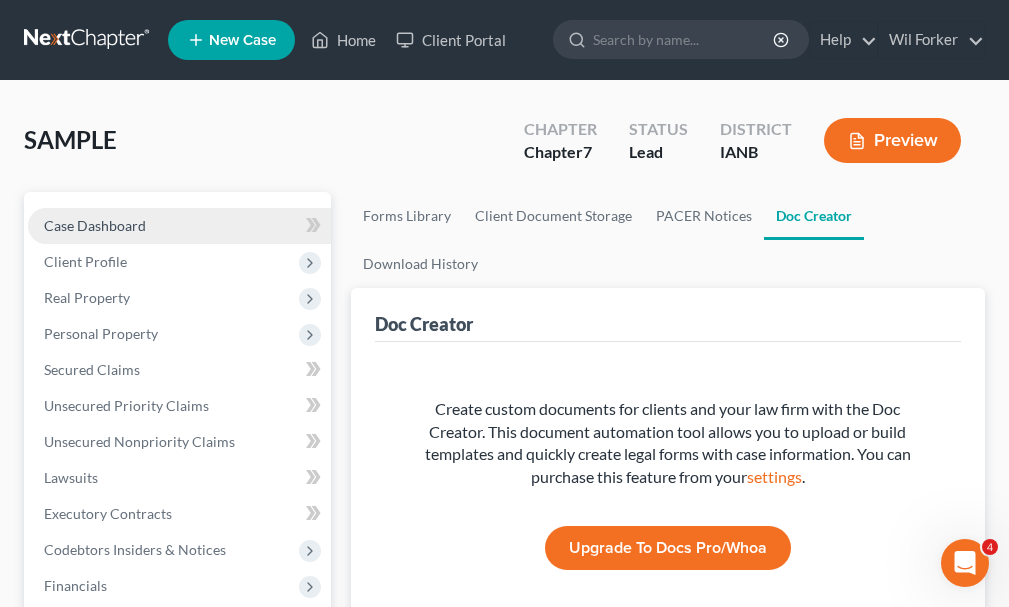 click on "Case Dashboard" at bounding box center [95, 225] 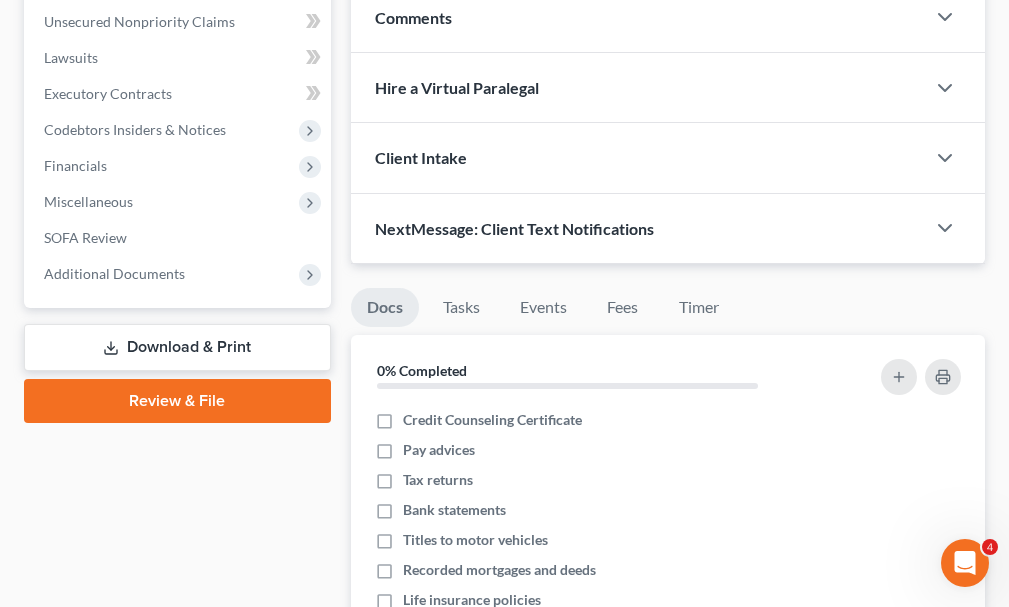 scroll, scrollTop: 389, scrollLeft: 0, axis: vertical 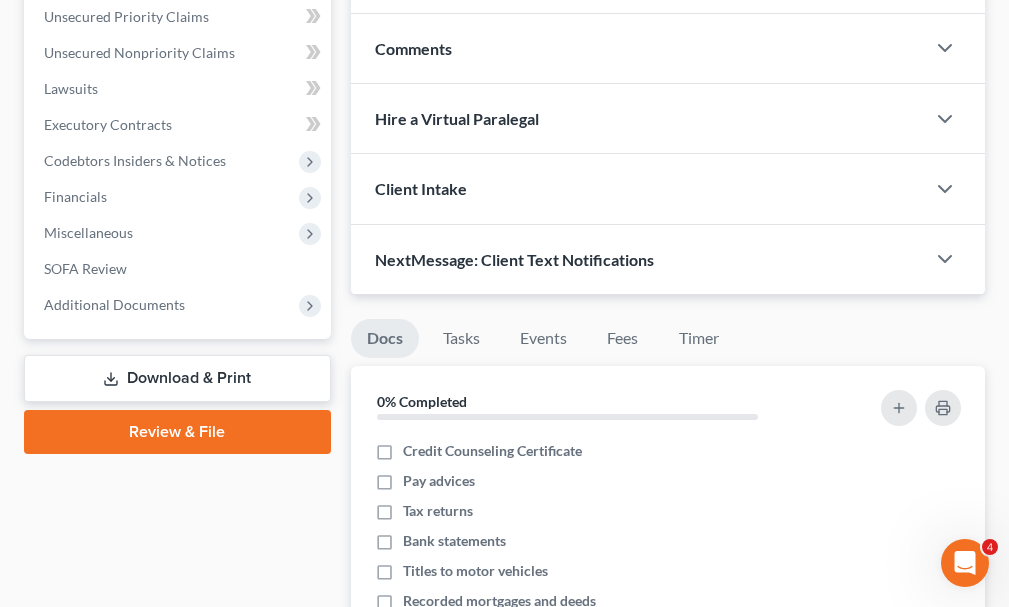 click on "Client Intake" at bounding box center [421, 188] 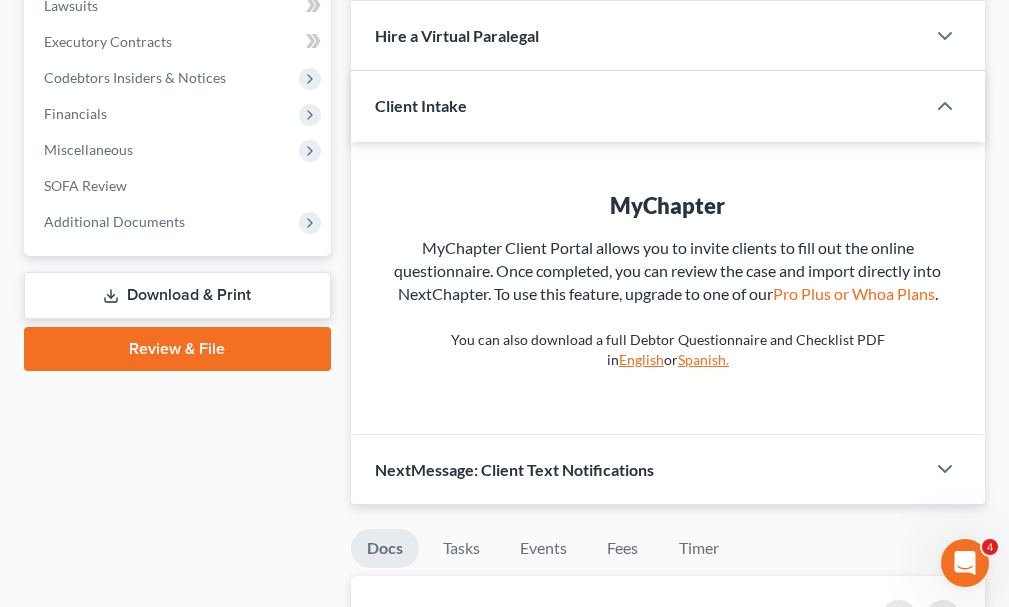 scroll, scrollTop: 460, scrollLeft: 0, axis: vertical 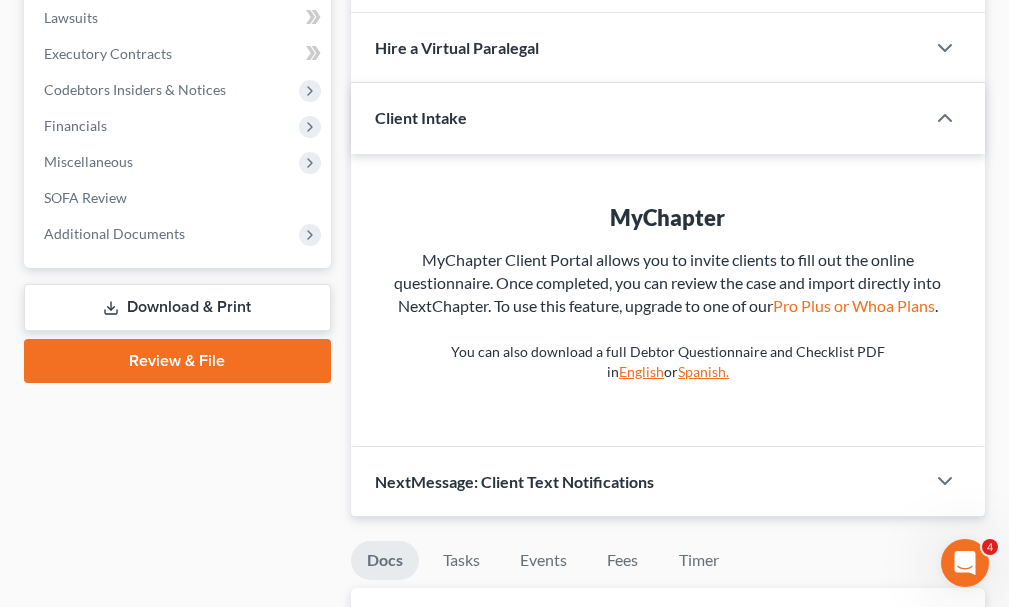 click on "English" at bounding box center [641, 371] 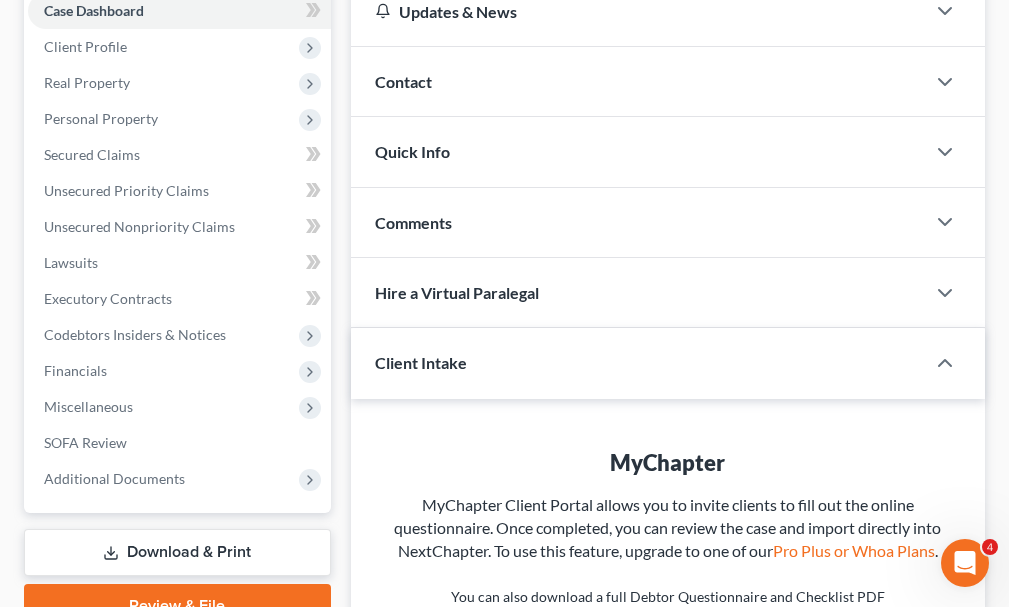 scroll, scrollTop: 172, scrollLeft: 0, axis: vertical 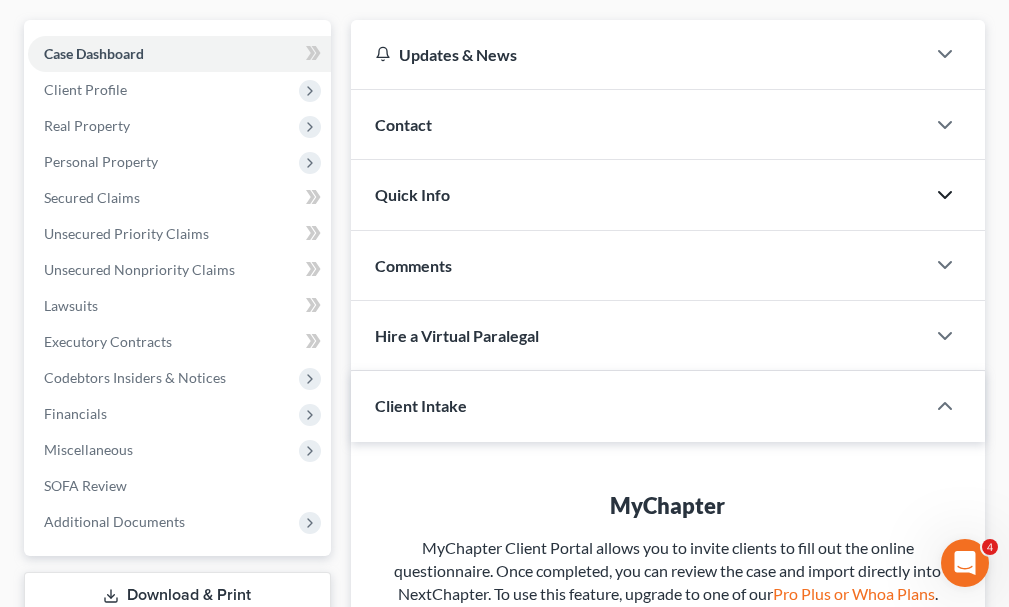 click 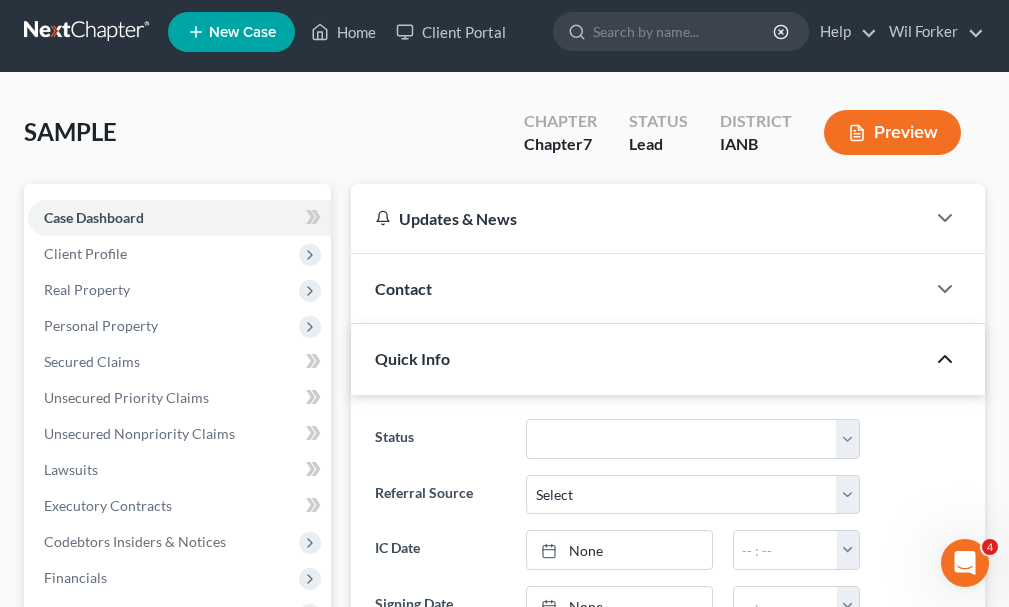 scroll, scrollTop: 0, scrollLeft: 0, axis: both 